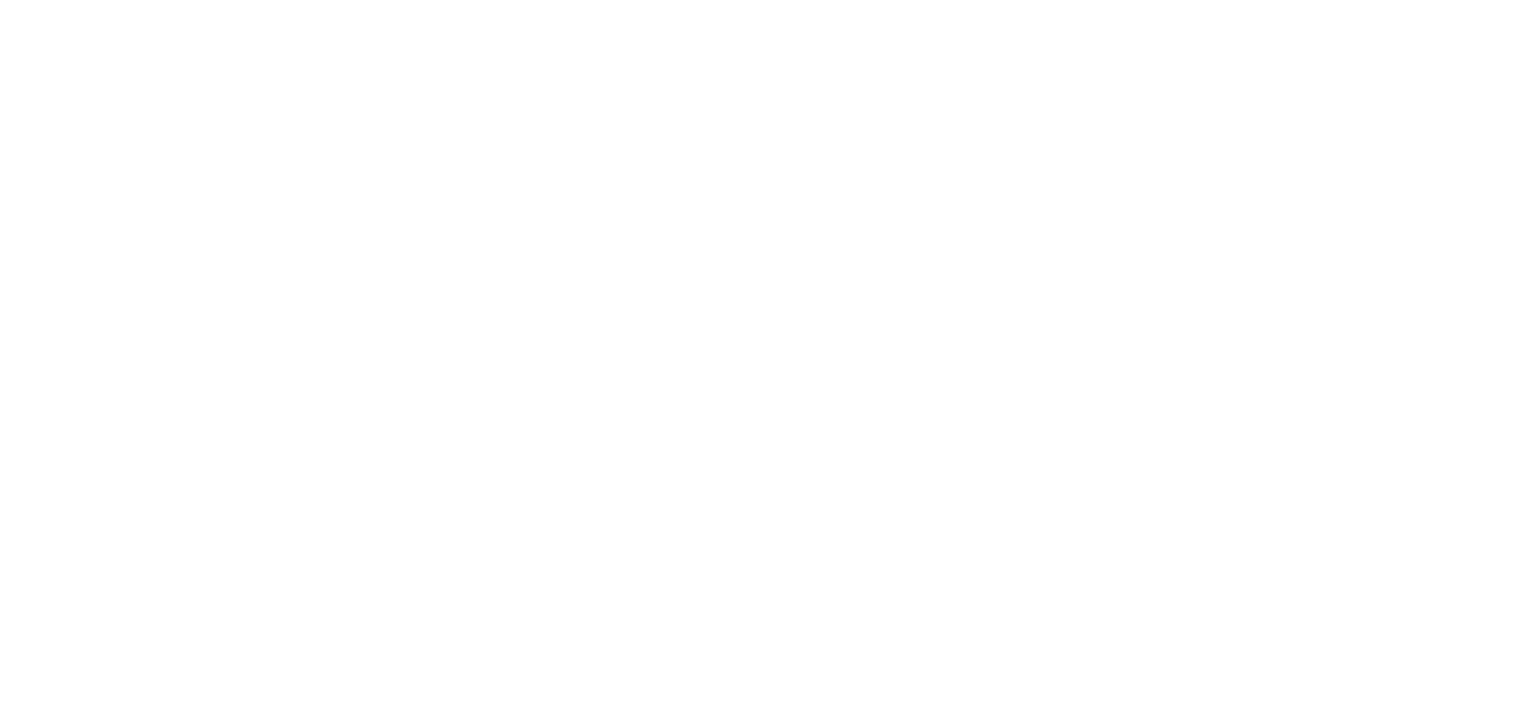 scroll, scrollTop: 0, scrollLeft: 0, axis: both 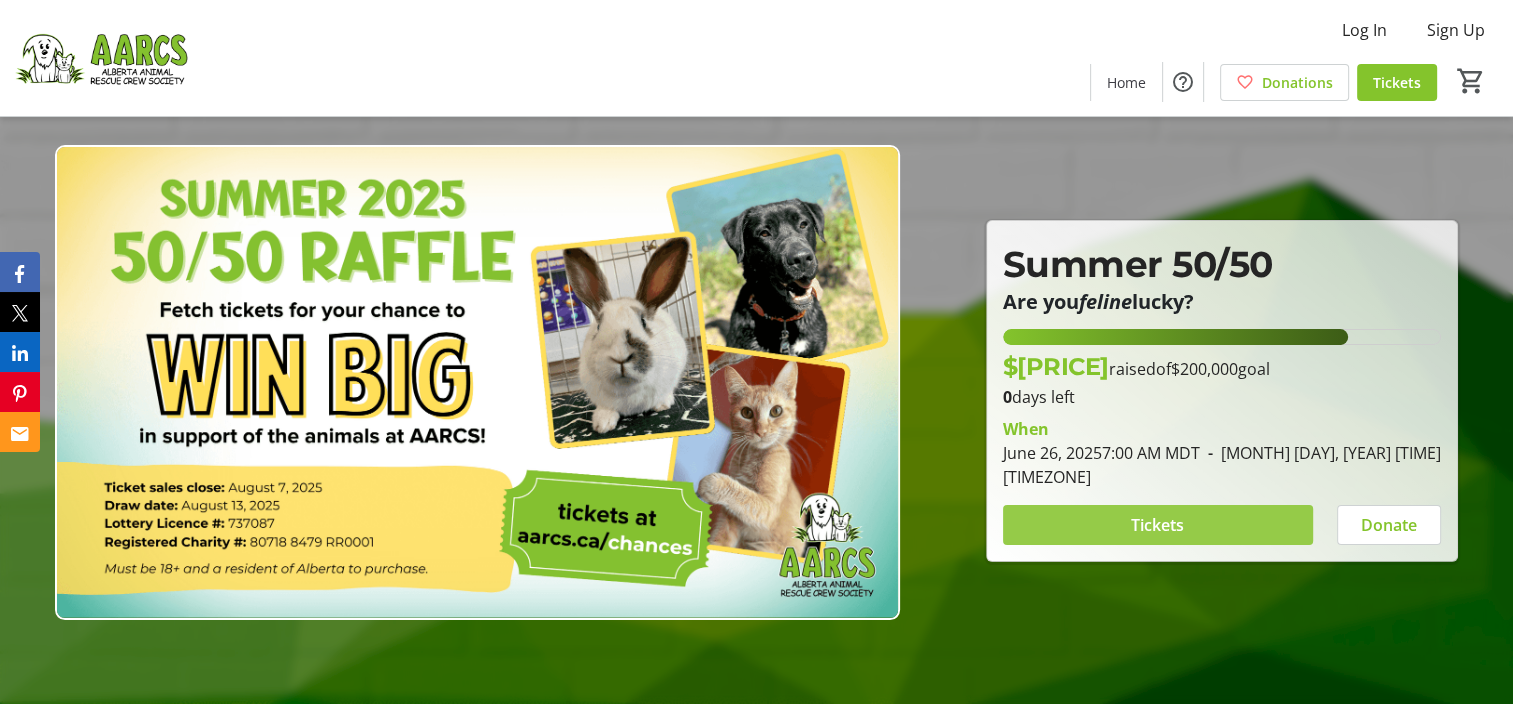 click at bounding box center [1158, 525] 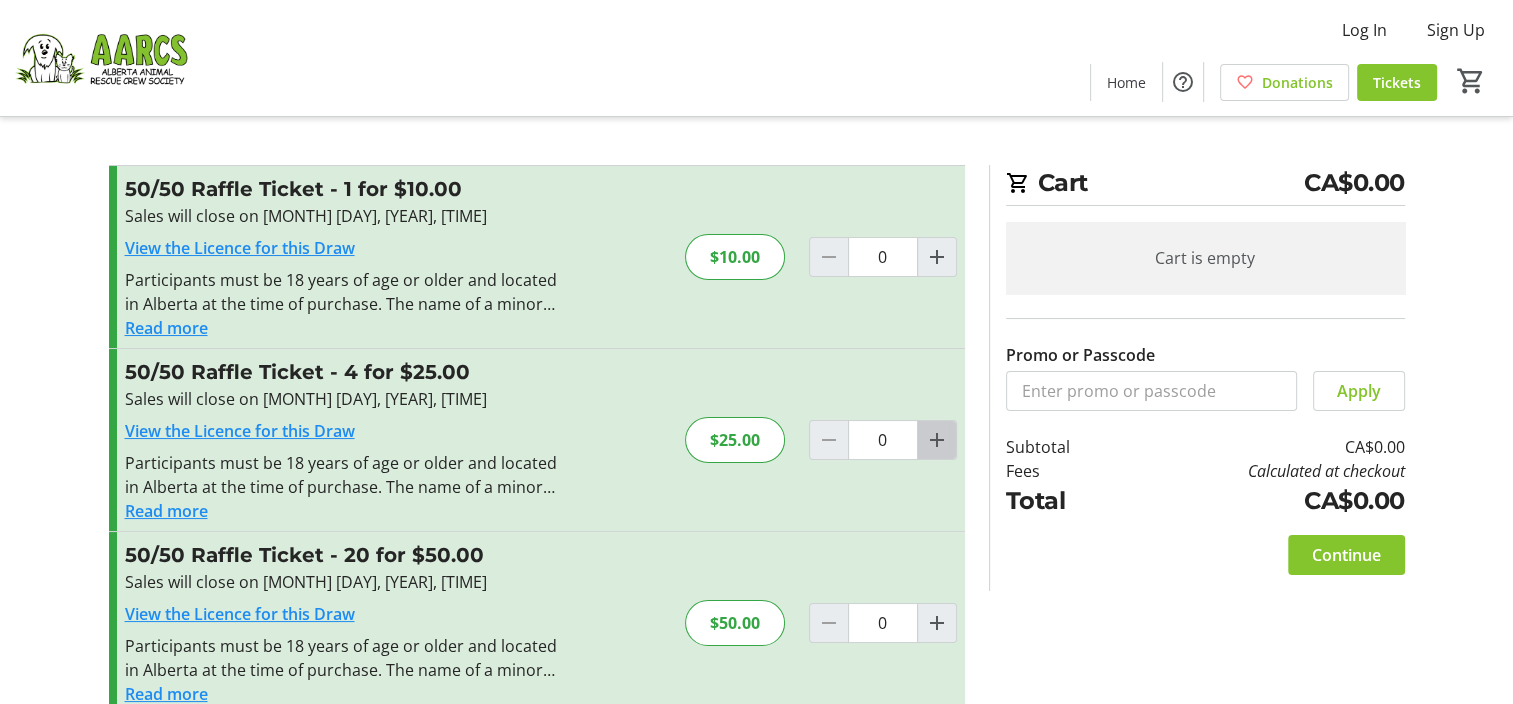 click 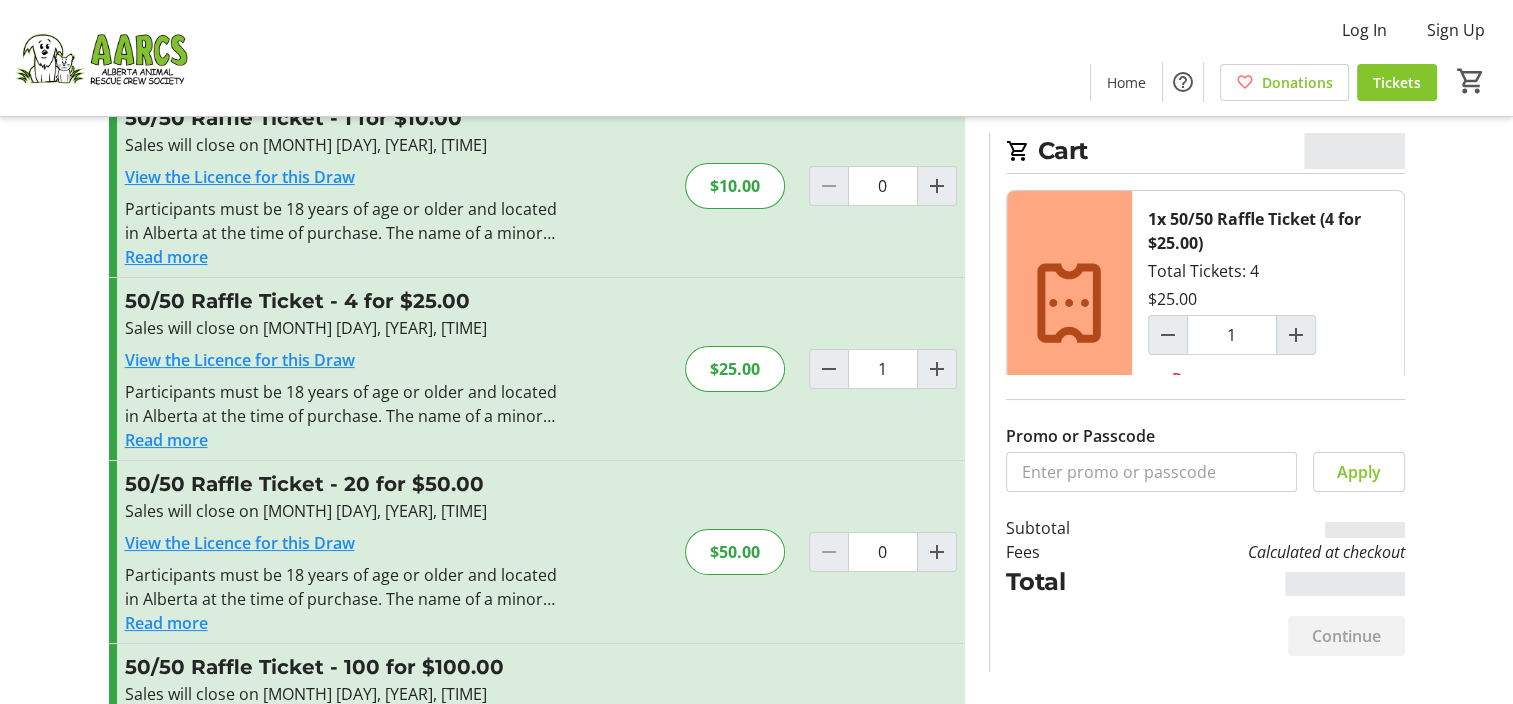 scroll, scrollTop: 200, scrollLeft: 0, axis: vertical 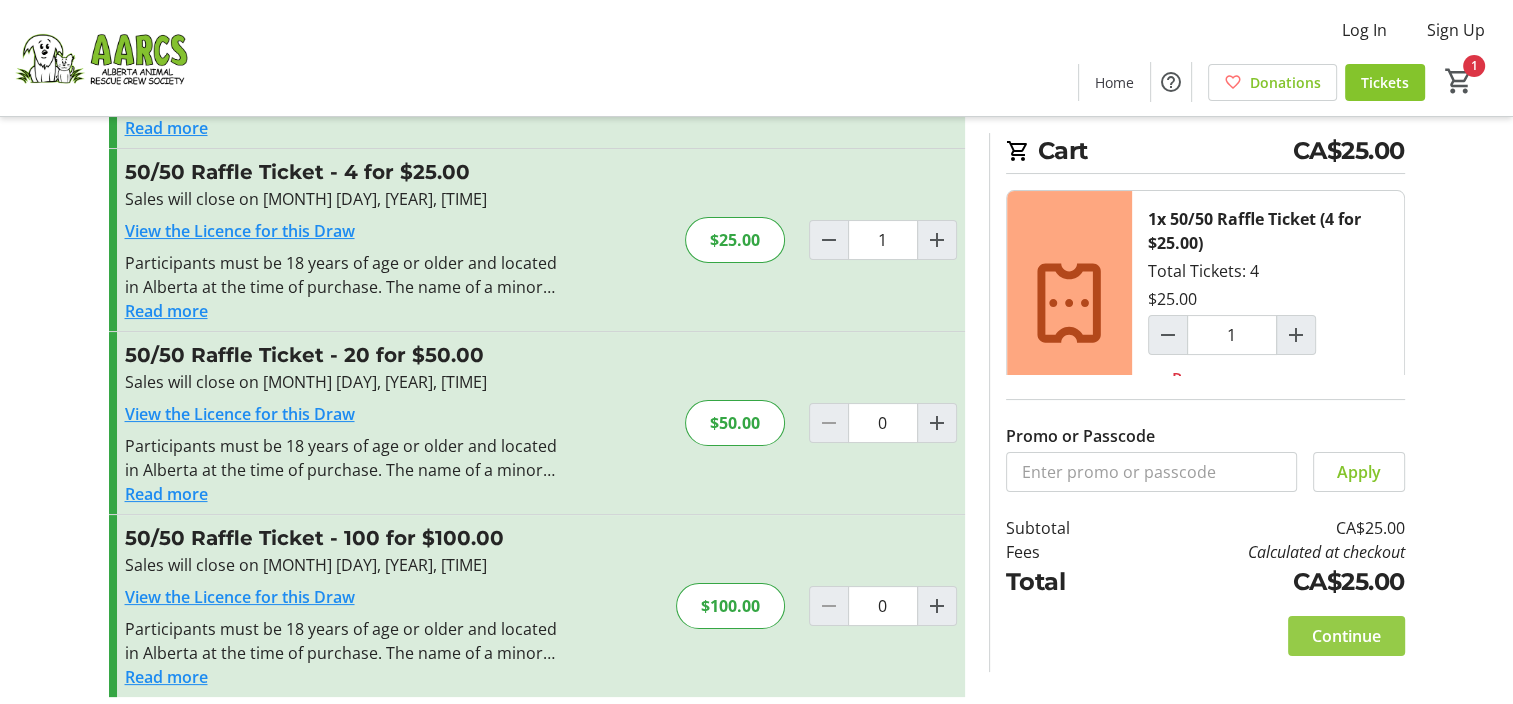 click on "Continue" 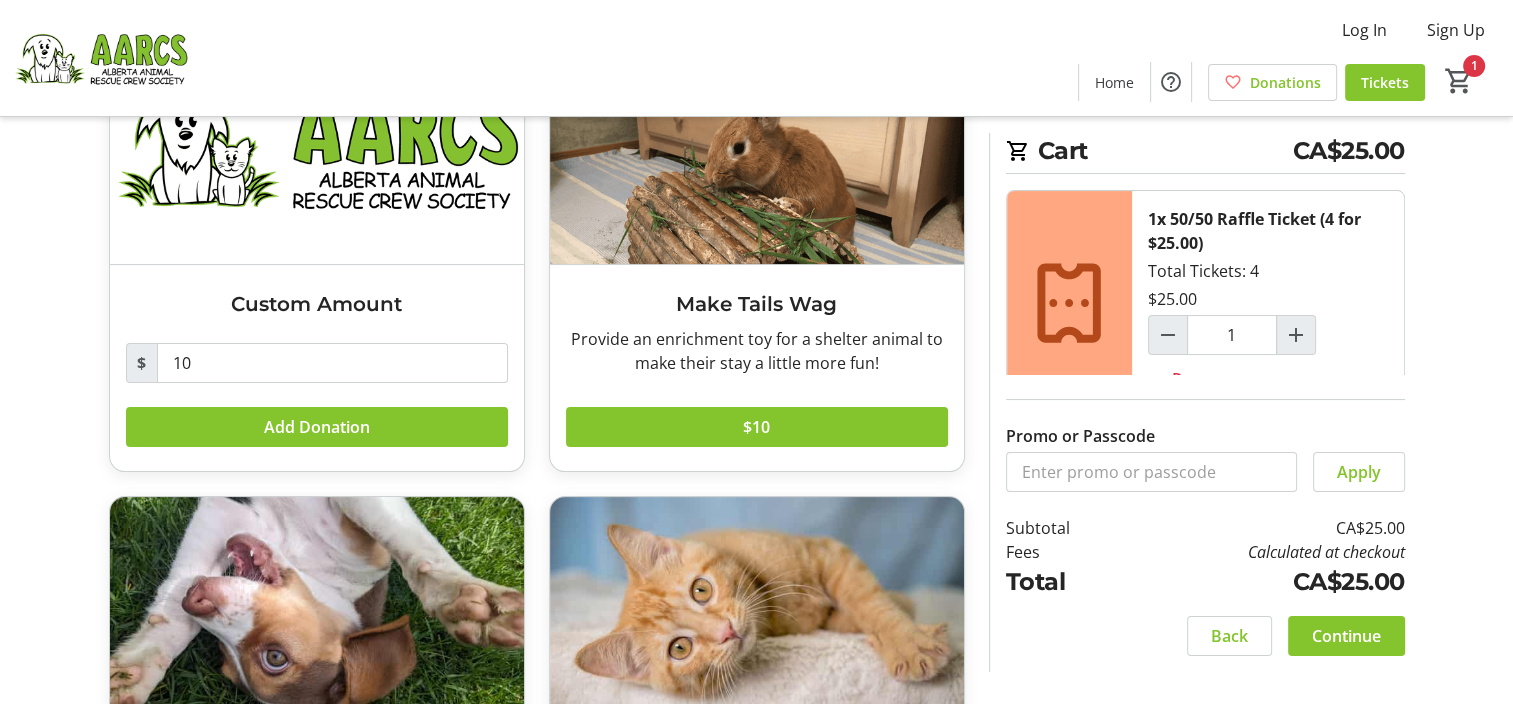 scroll, scrollTop: 300, scrollLeft: 0, axis: vertical 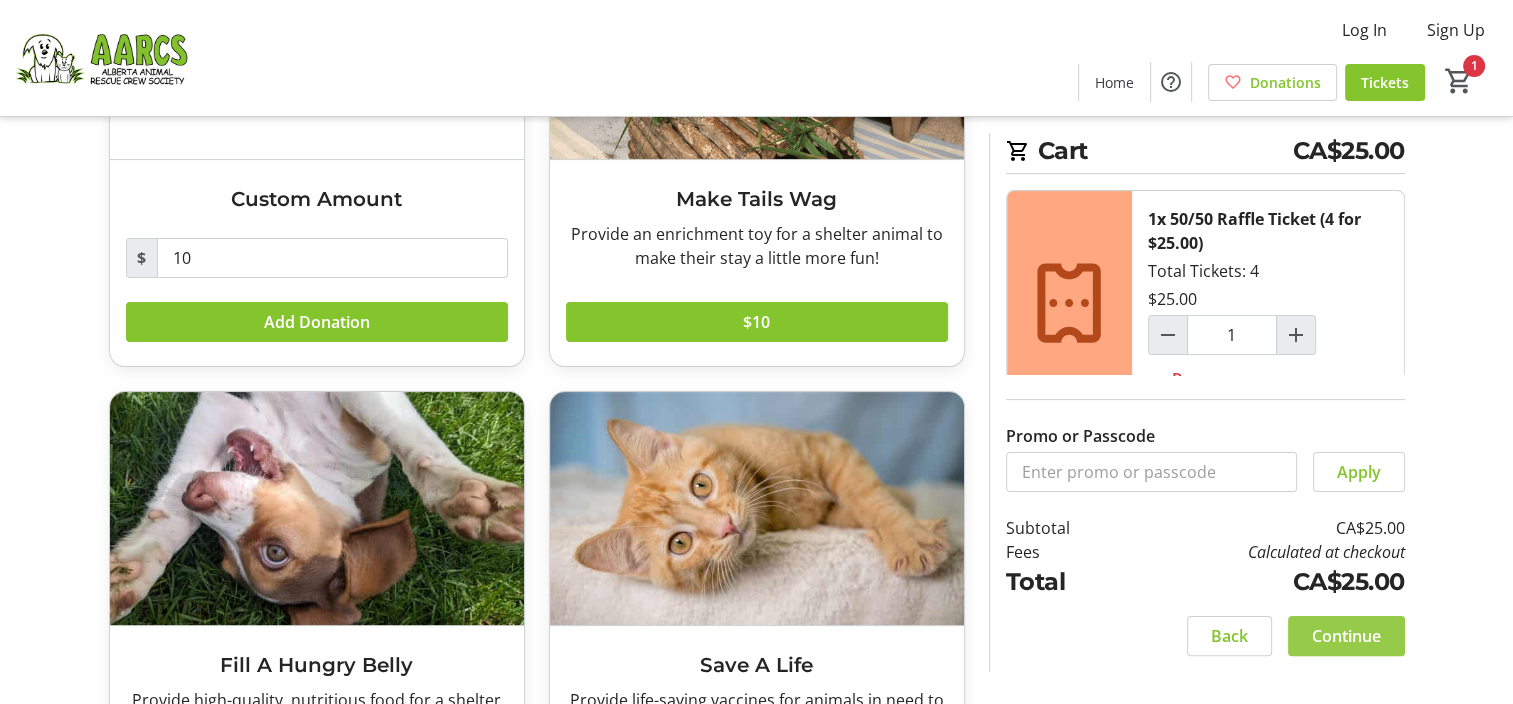 click on "Continue" 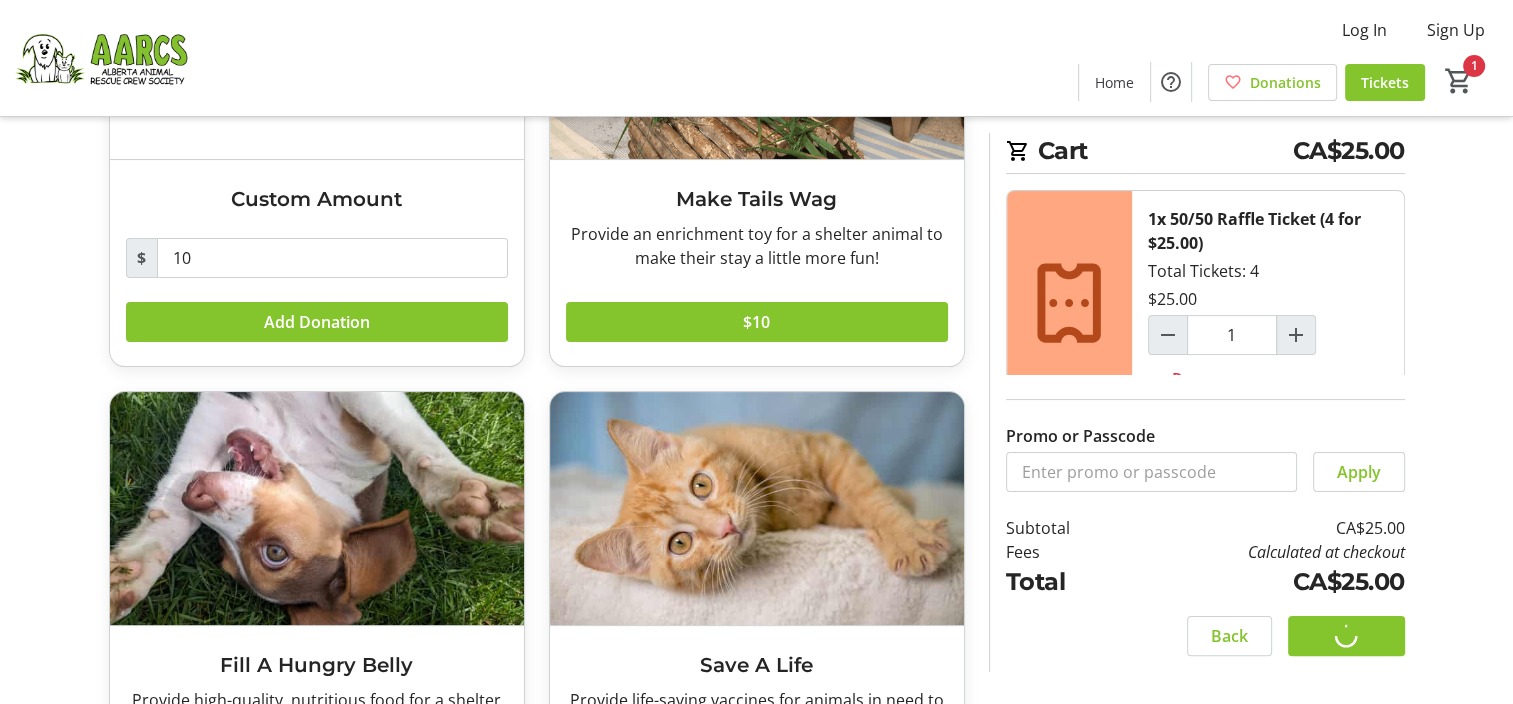 scroll, scrollTop: 0, scrollLeft: 0, axis: both 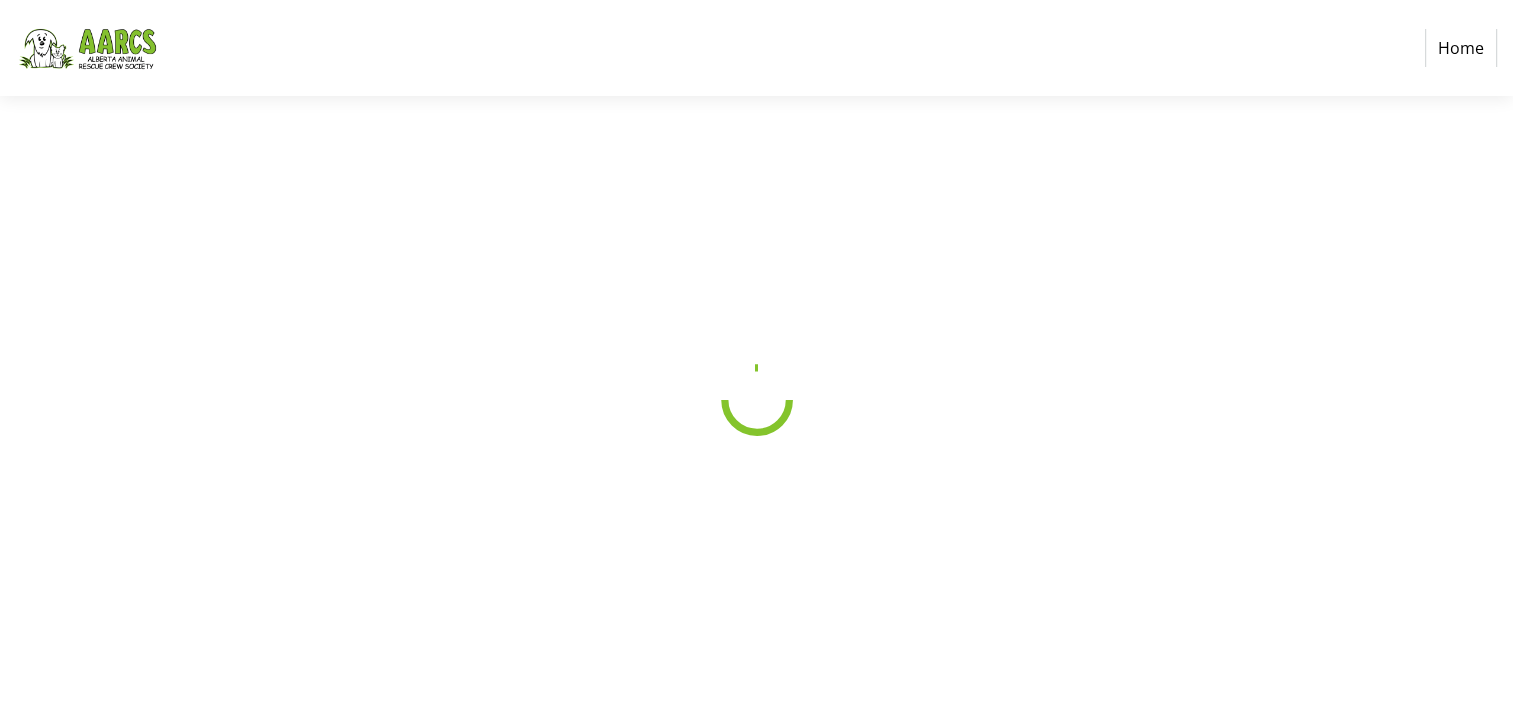 select on "CA" 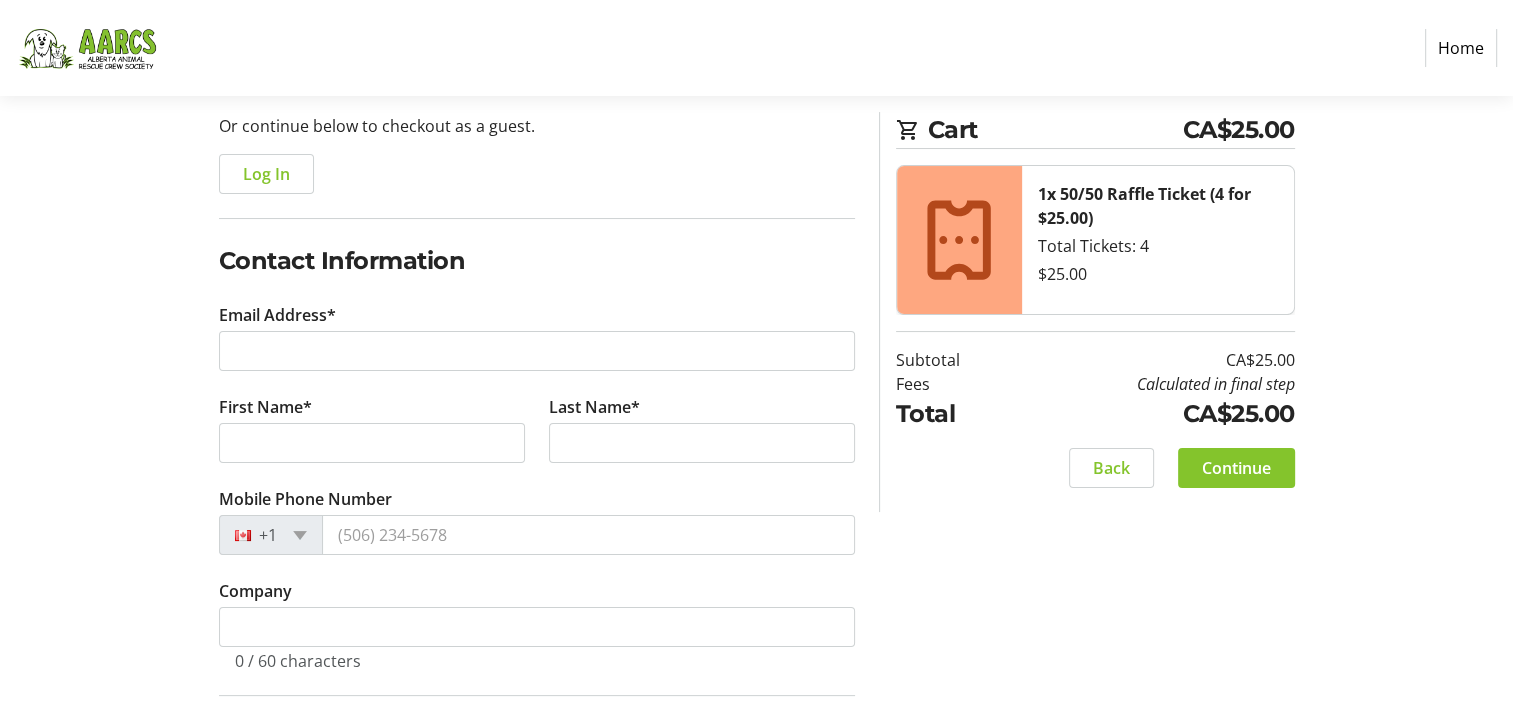 scroll, scrollTop: 300, scrollLeft: 0, axis: vertical 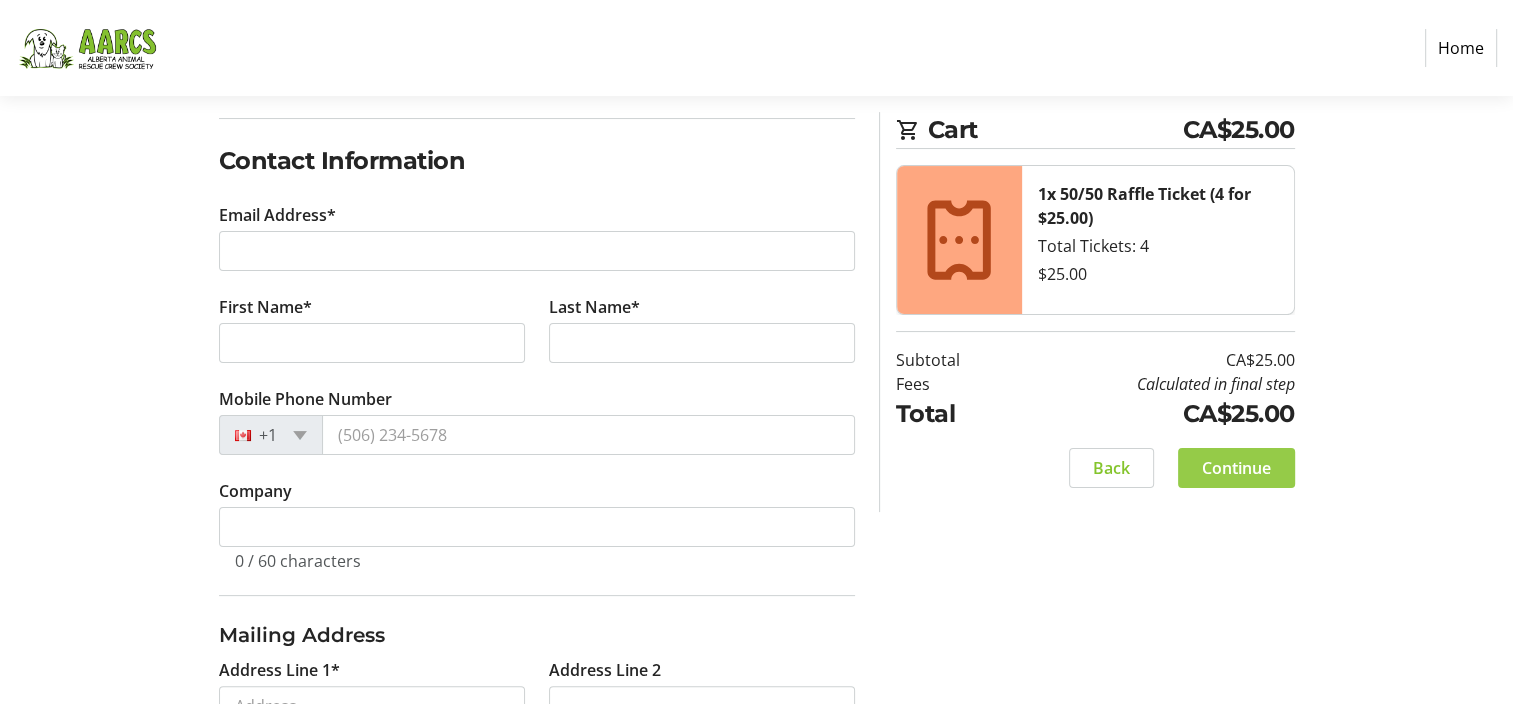 click 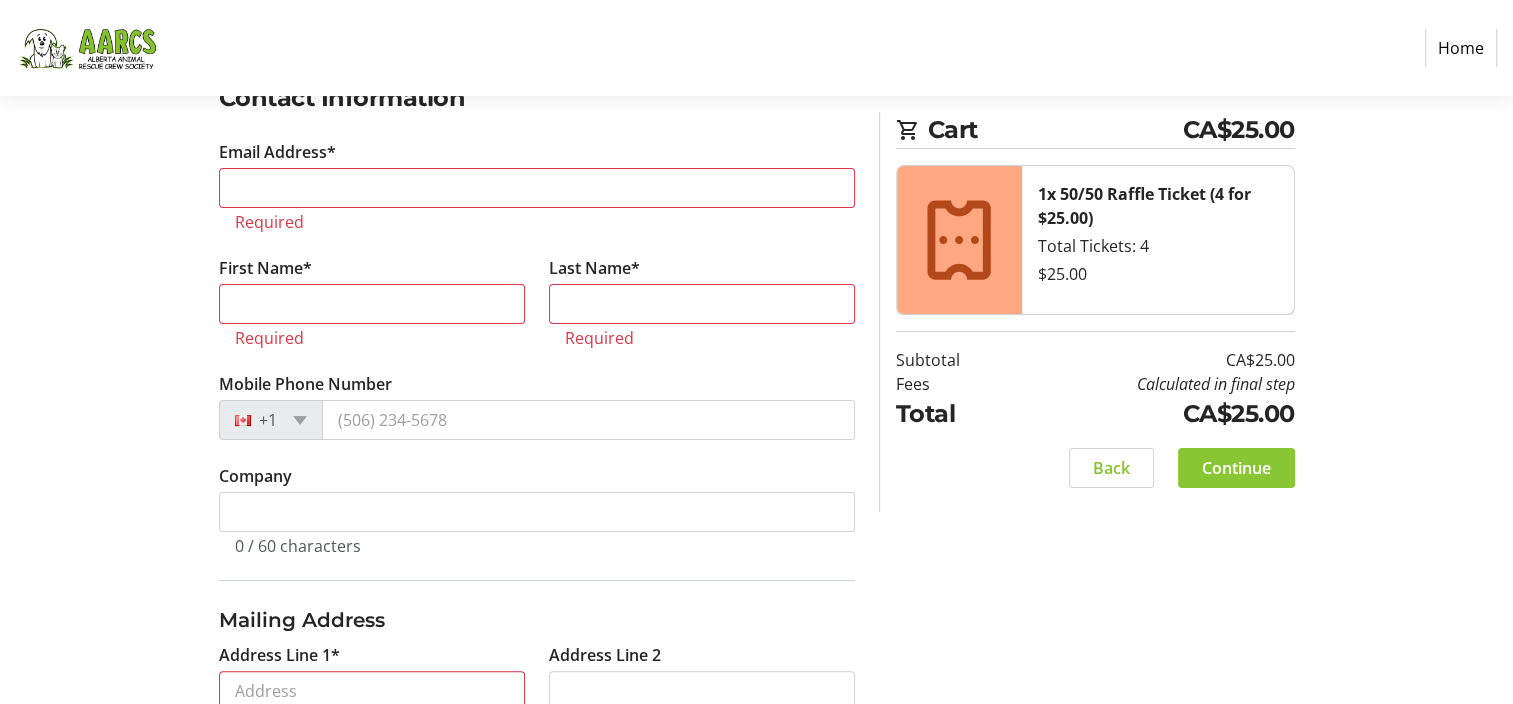 scroll, scrollTop: 374, scrollLeft: 0, axis: vertical 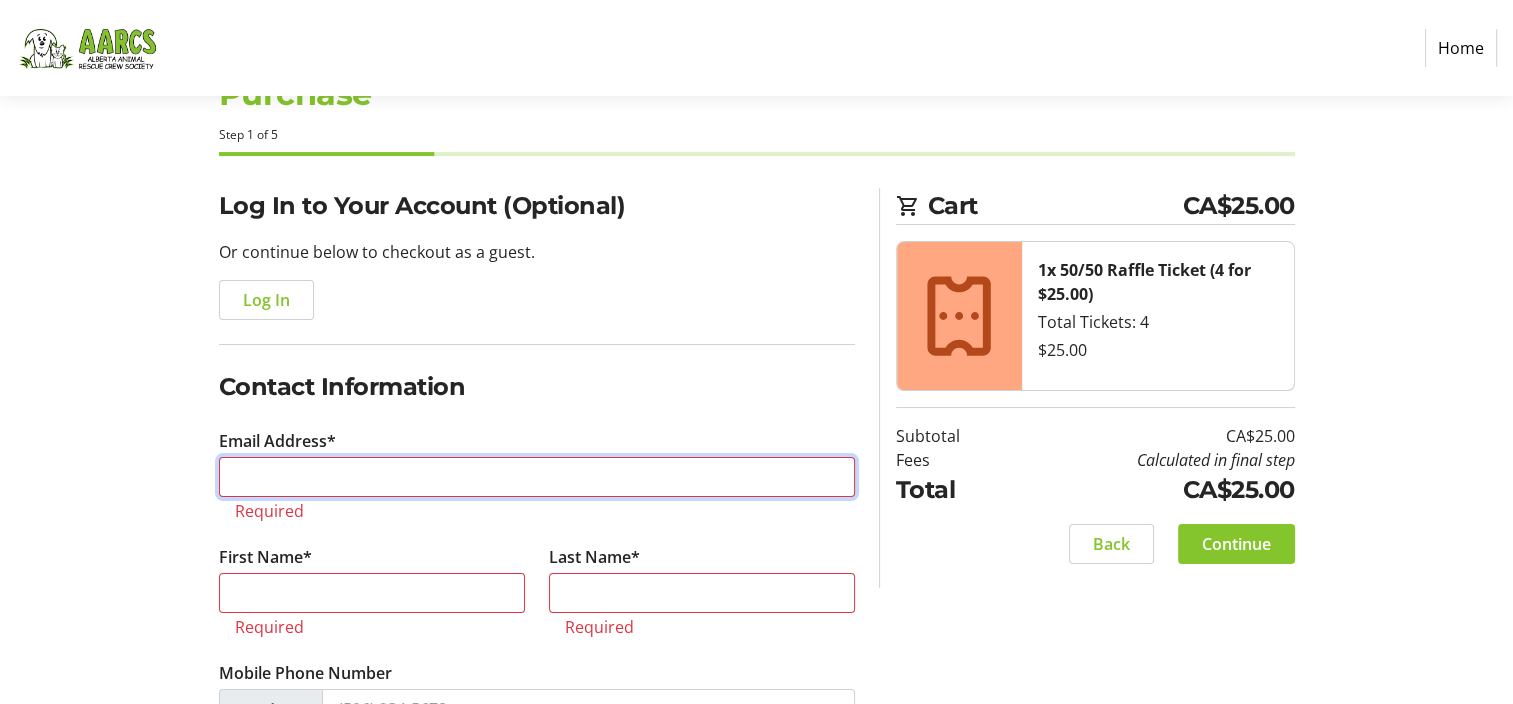 click on "Email Address*" at bounding box center [537, 477] 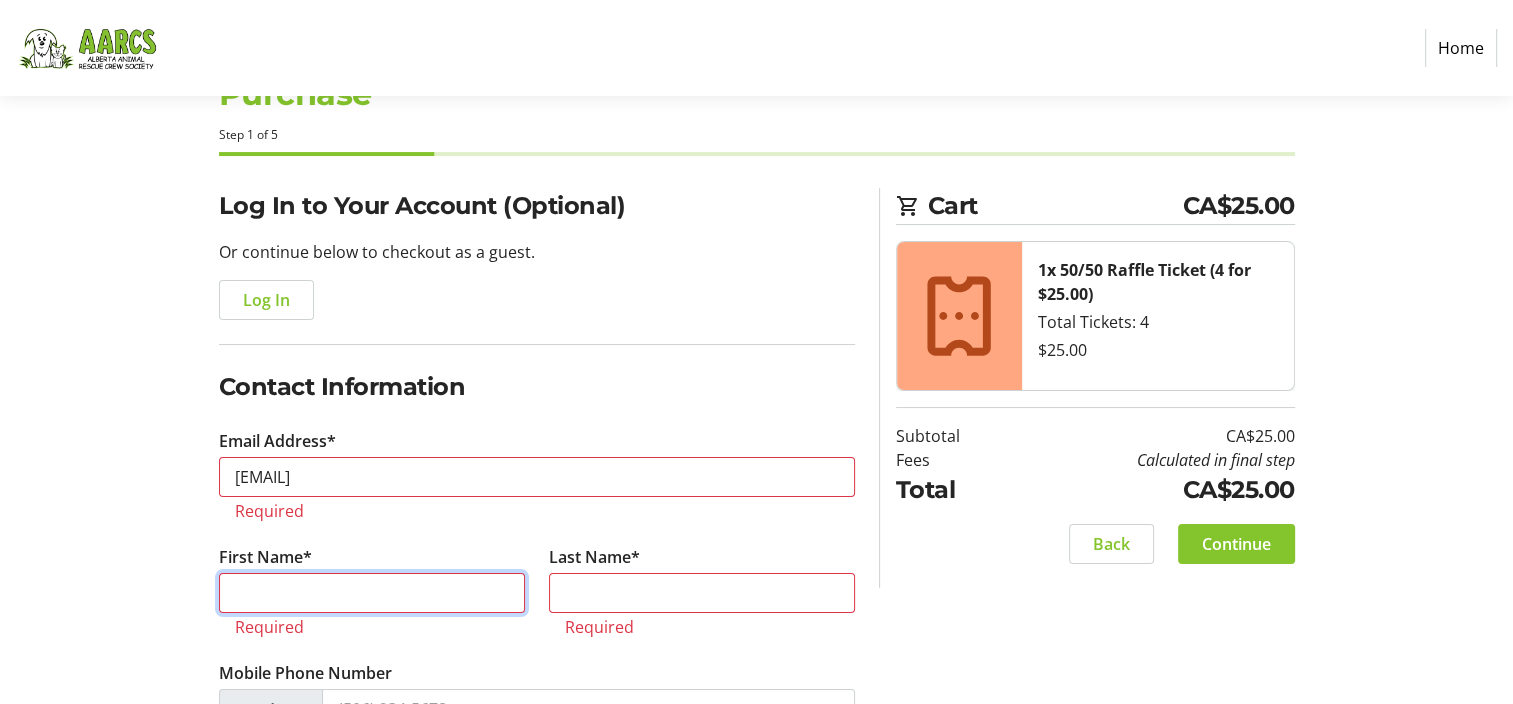 type on "[FIRST]" 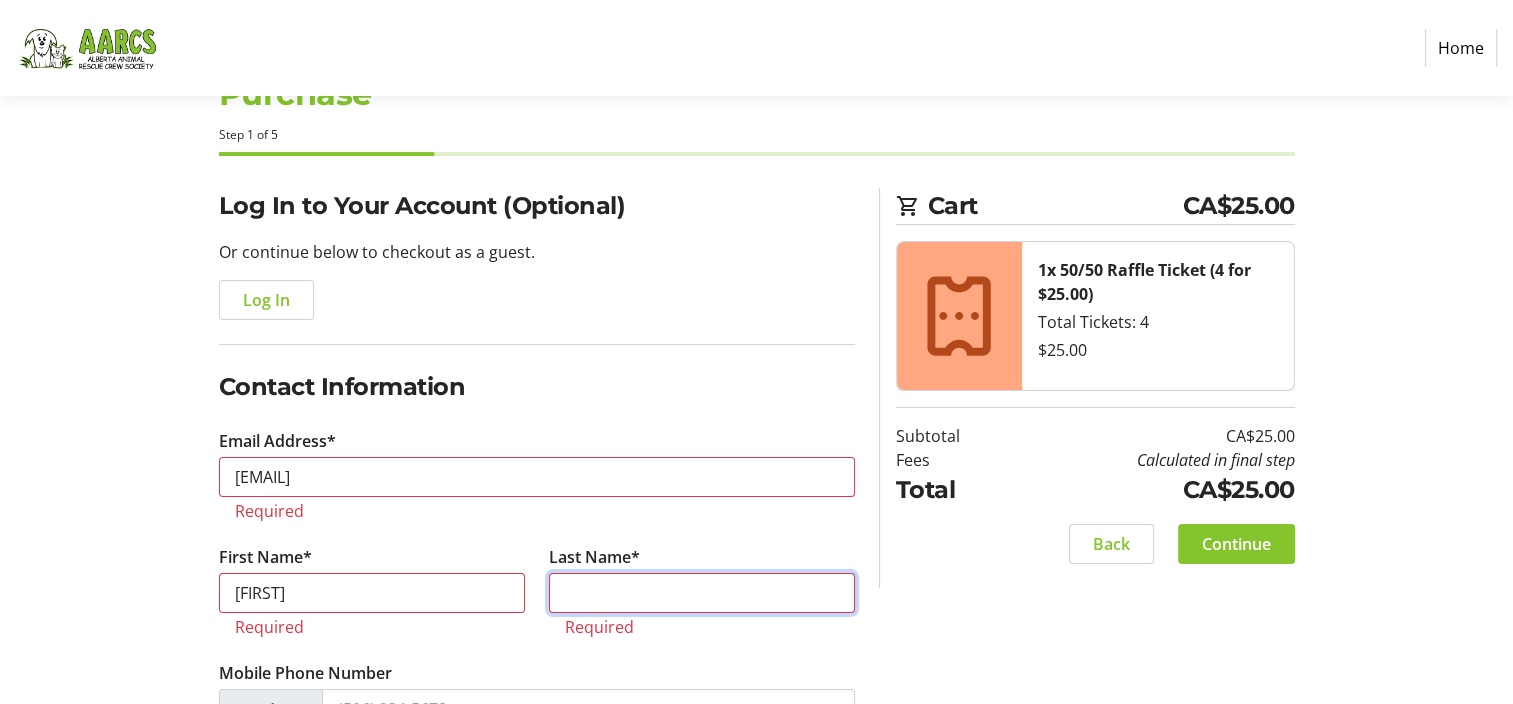 type on "[LAST]" 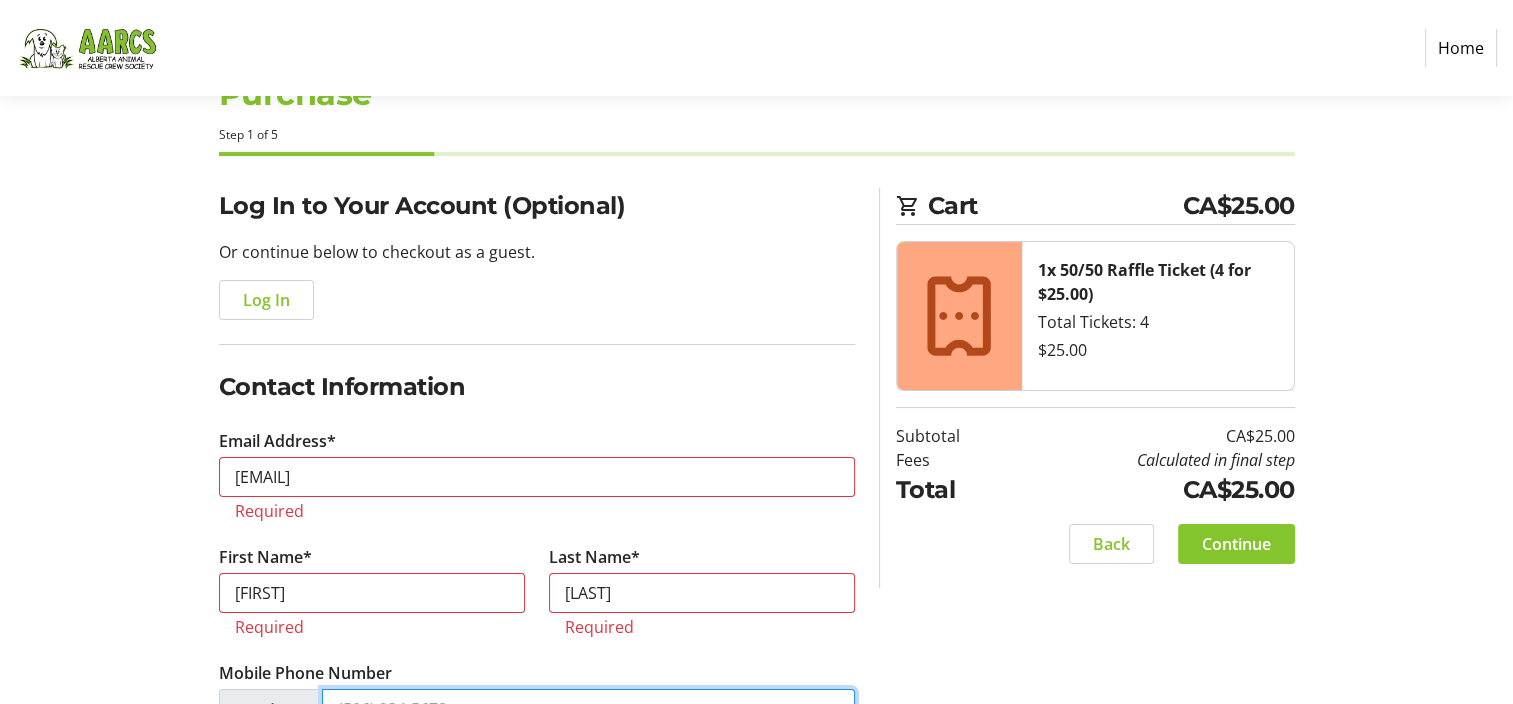 type on "[PHONE]" 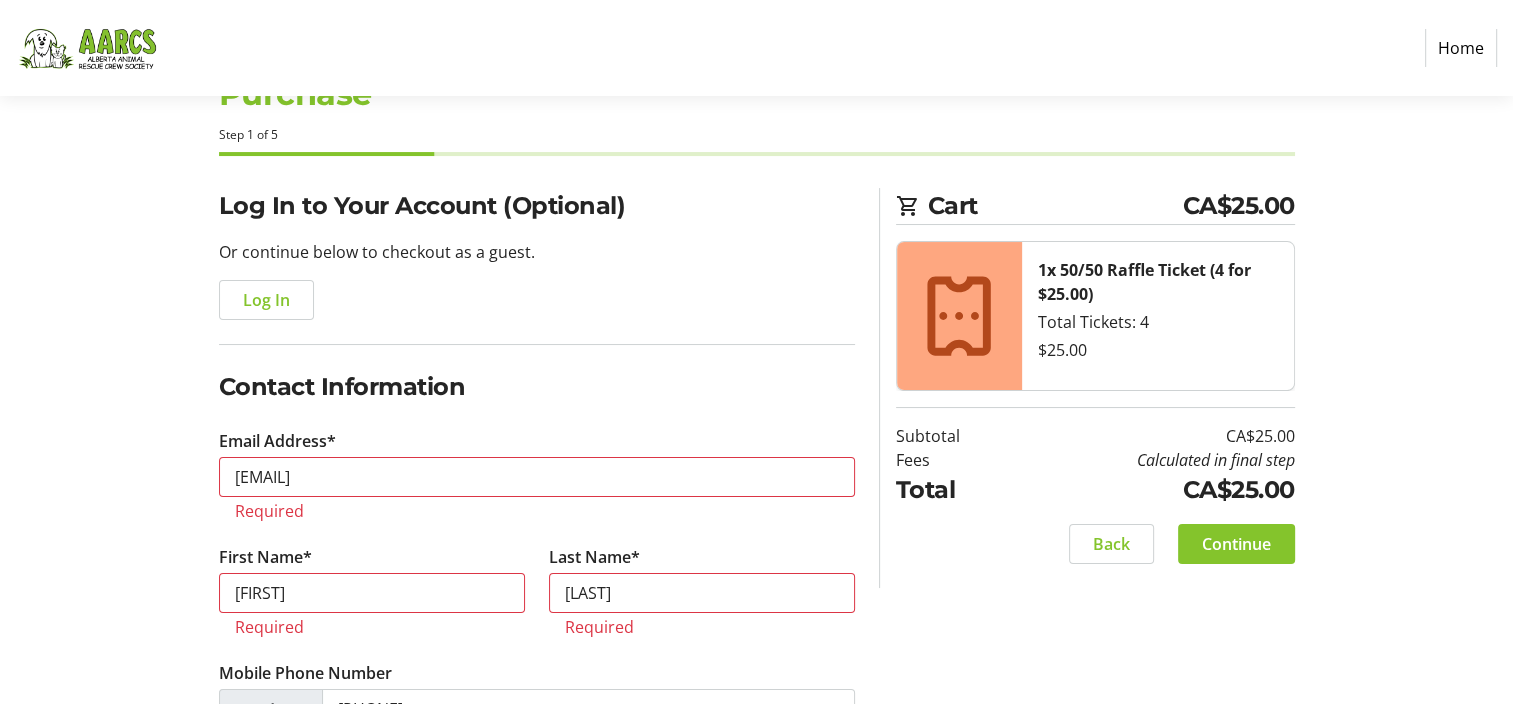 type on "[NUMBER] [STREET]" 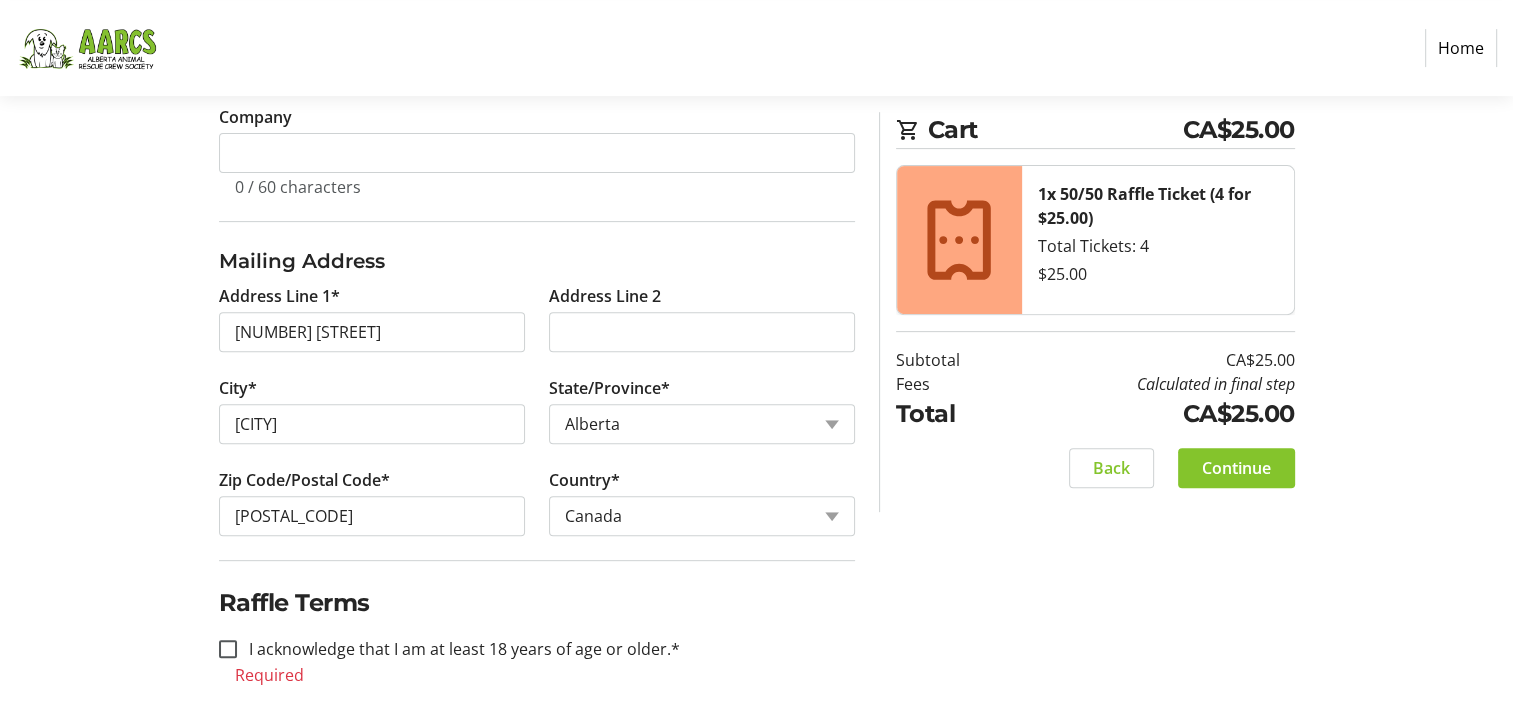 scroll, scrollTop: 700, scrollLeft: 0, axis: vertical 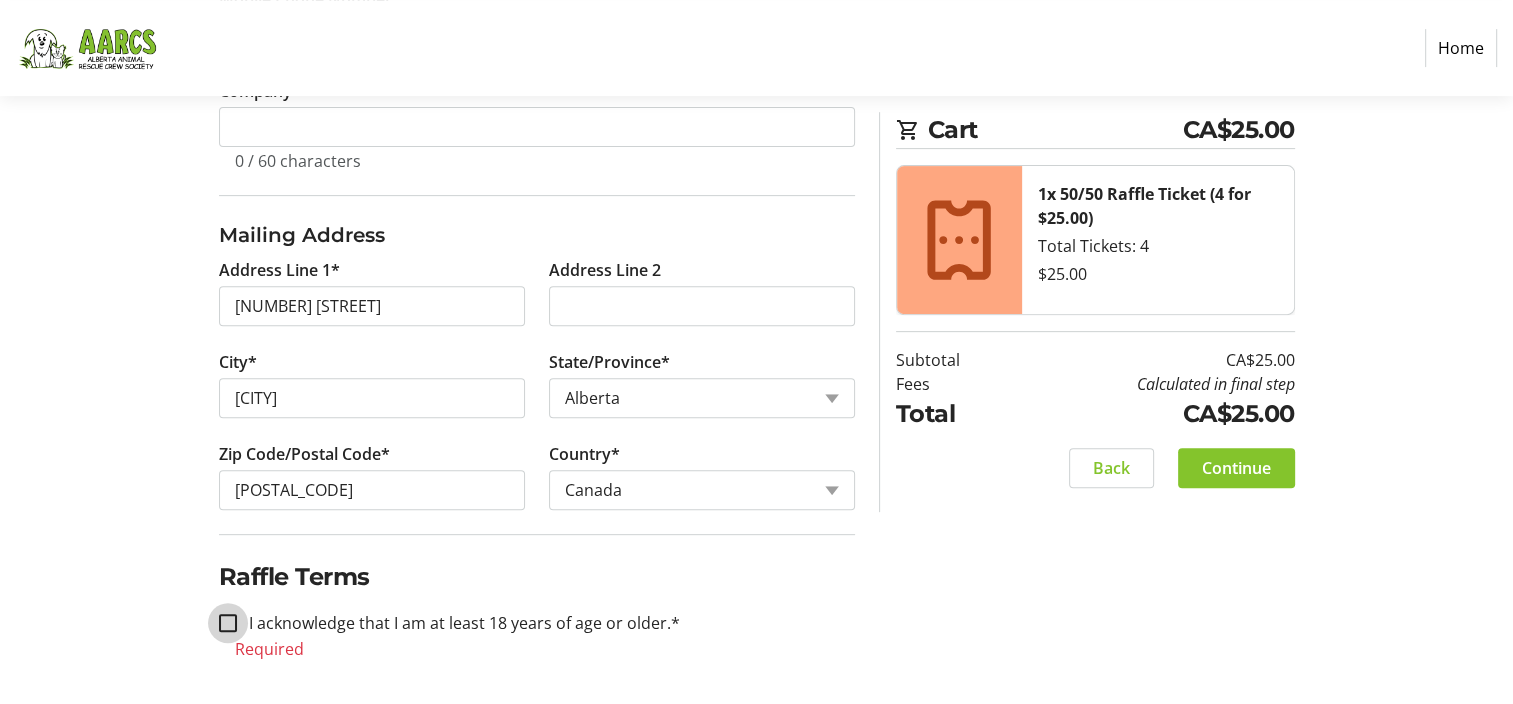 click on "I acknowledge that I am at least 18 years of age or older.*" at bounding box center (228, 623) 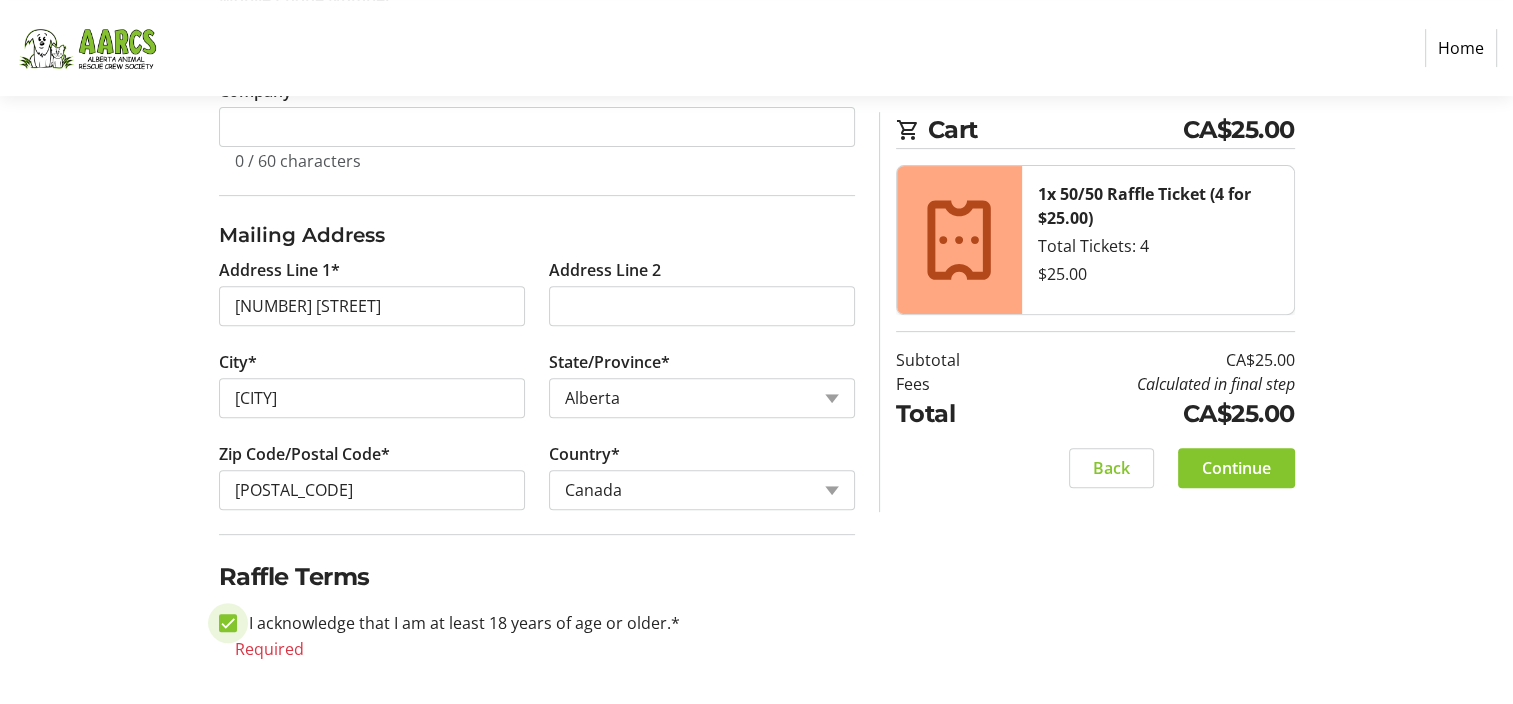 checkbox on "true" 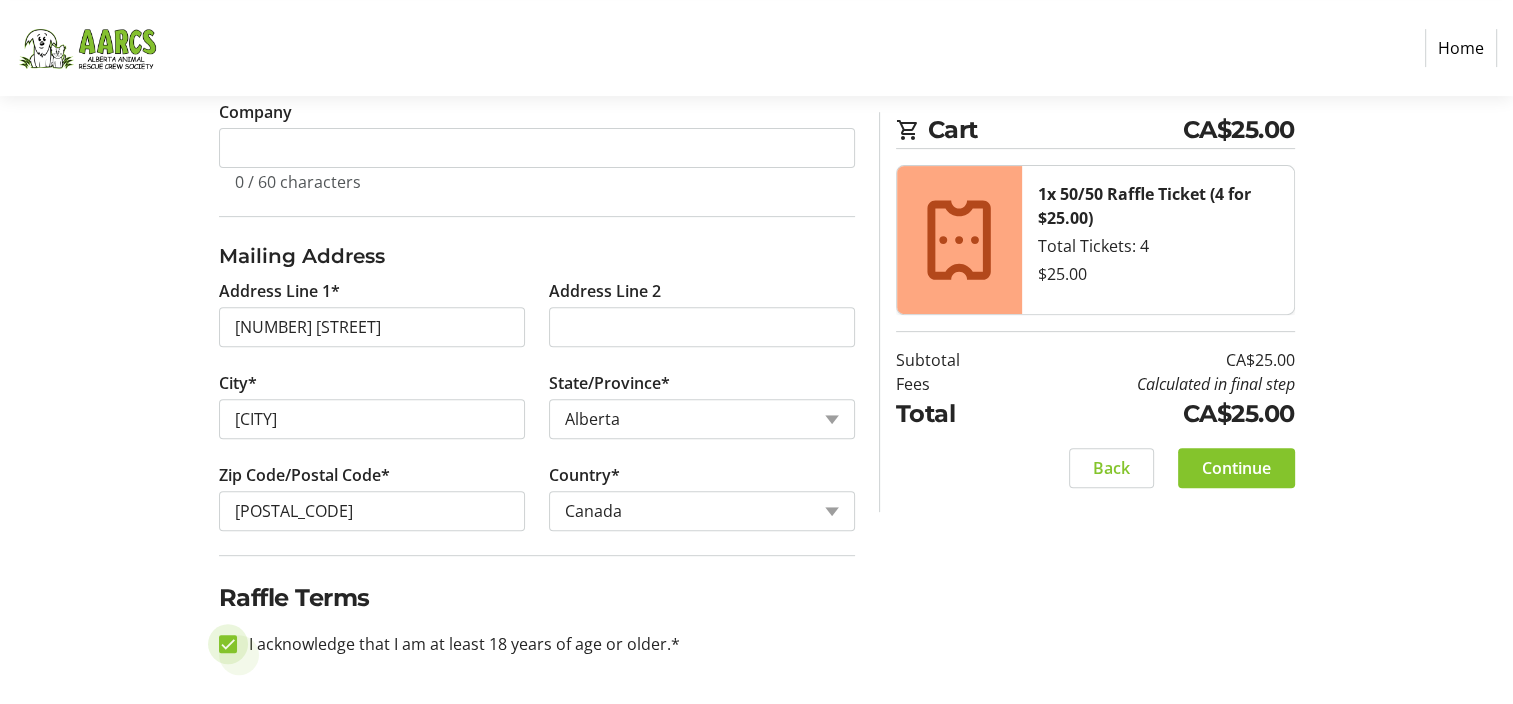 scroll, scrollTop: 676, scrollLeft: 0, axis: vertical 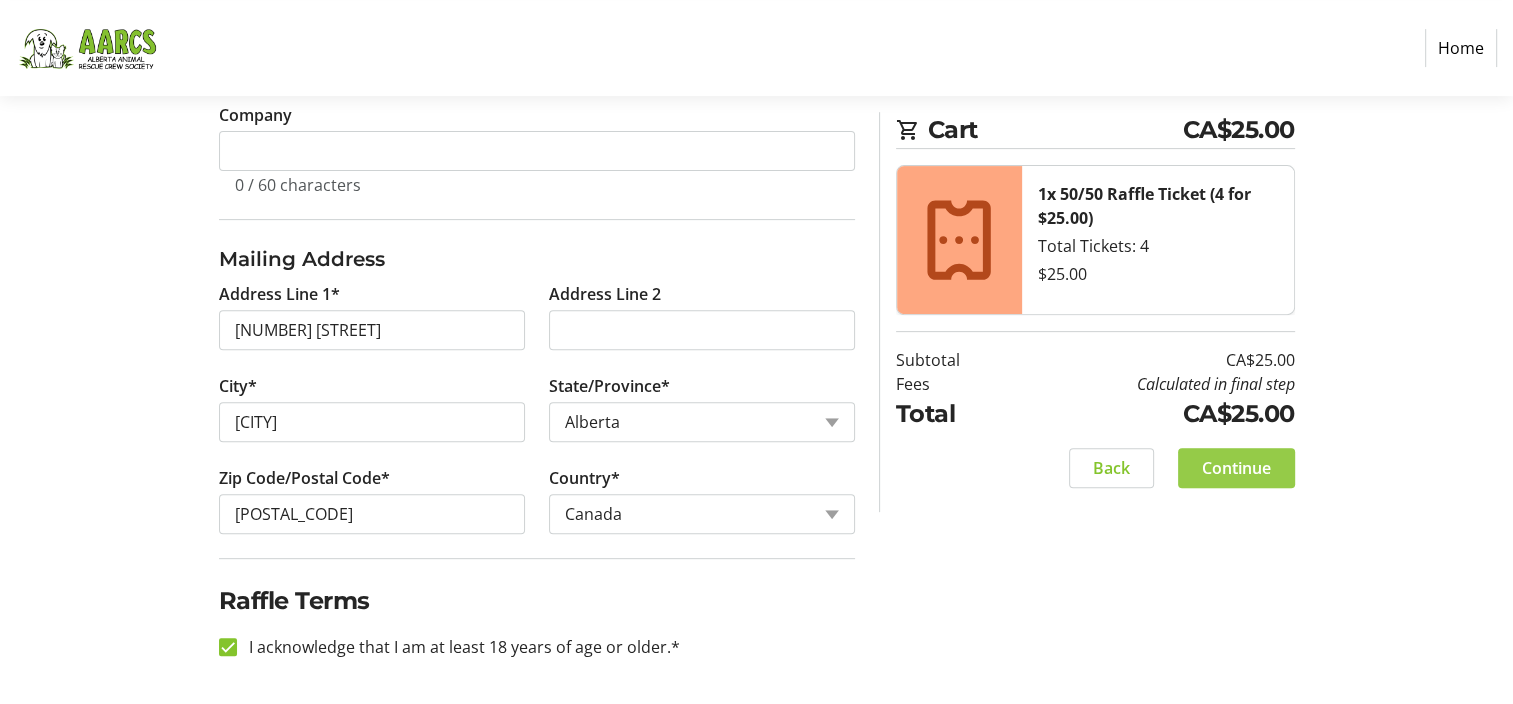 click on "Continue" 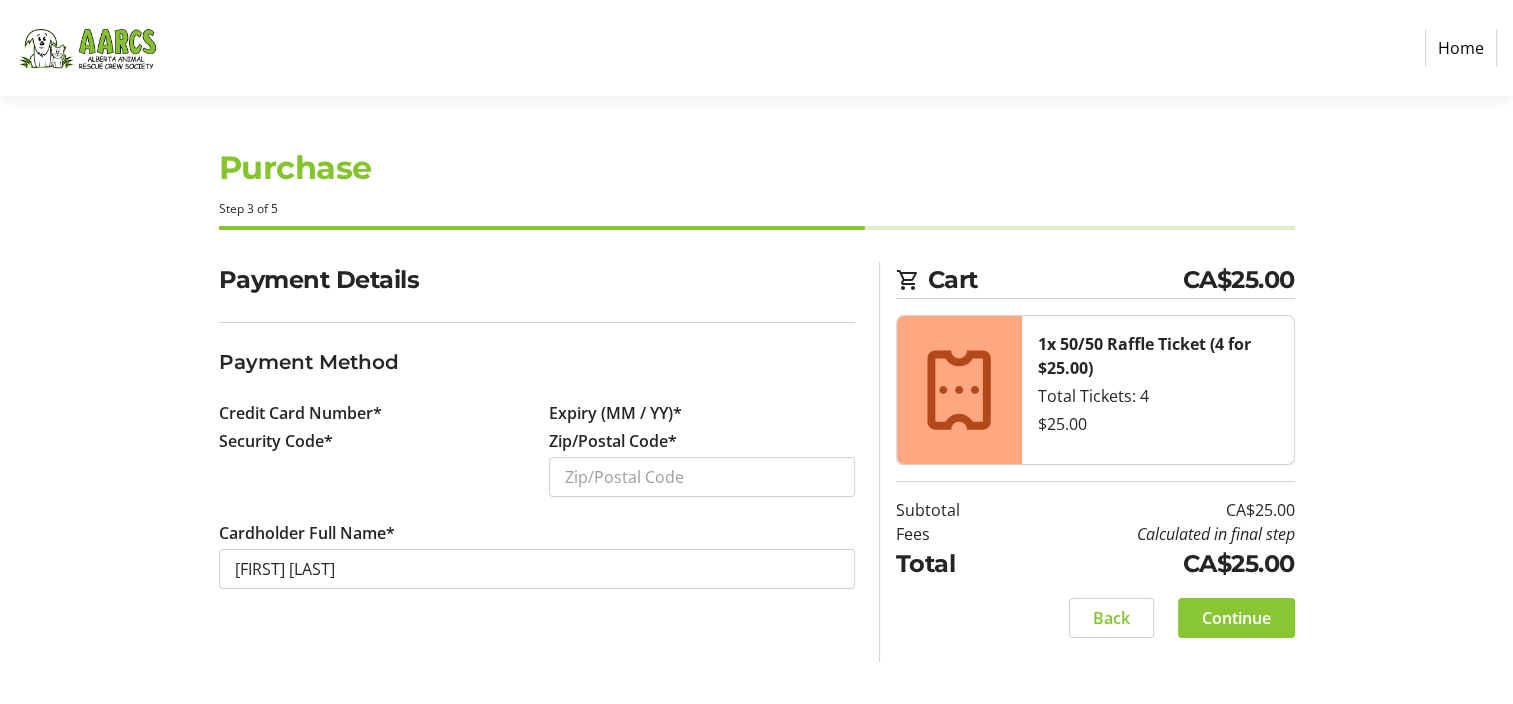 scroll, scrollTop: 0, scrollLeft: 0, axis: both 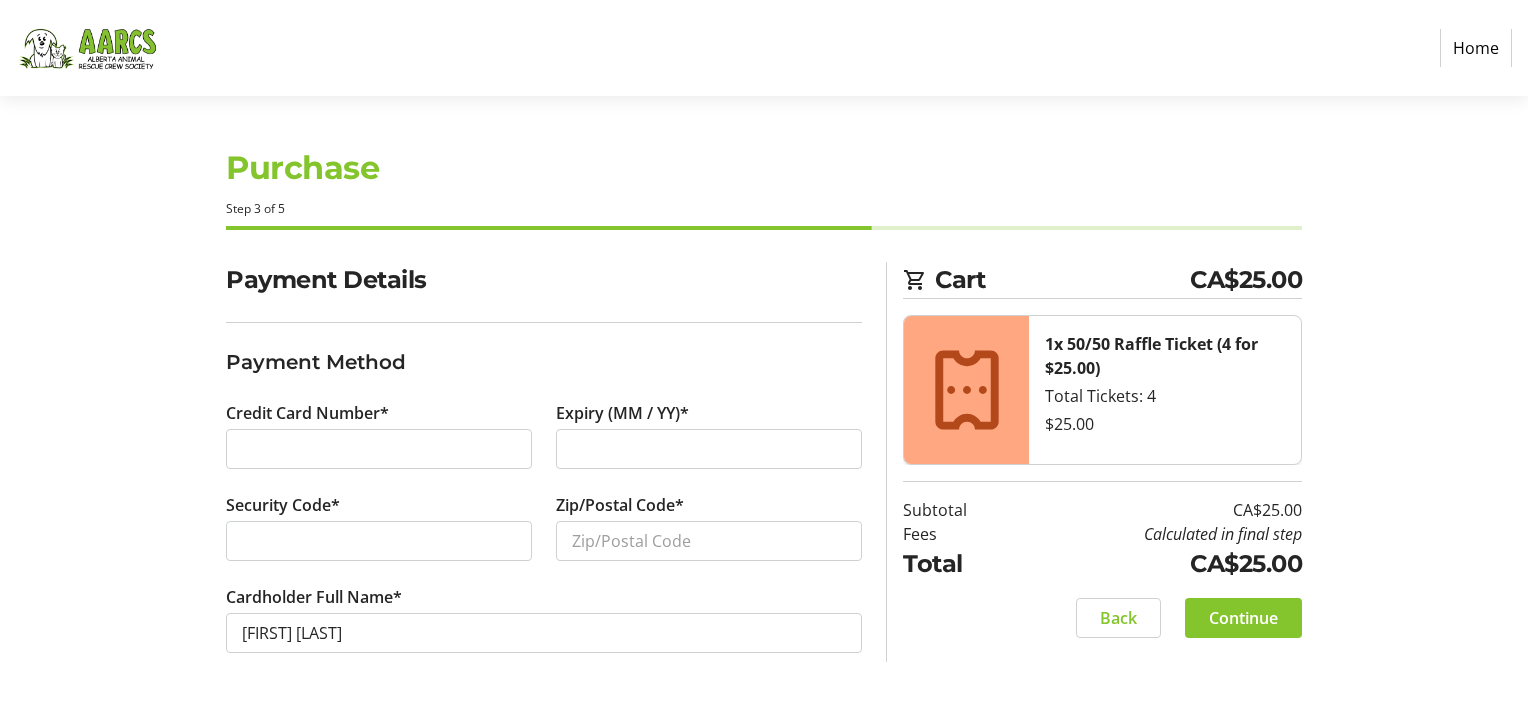click at bounding box center [379, 541] 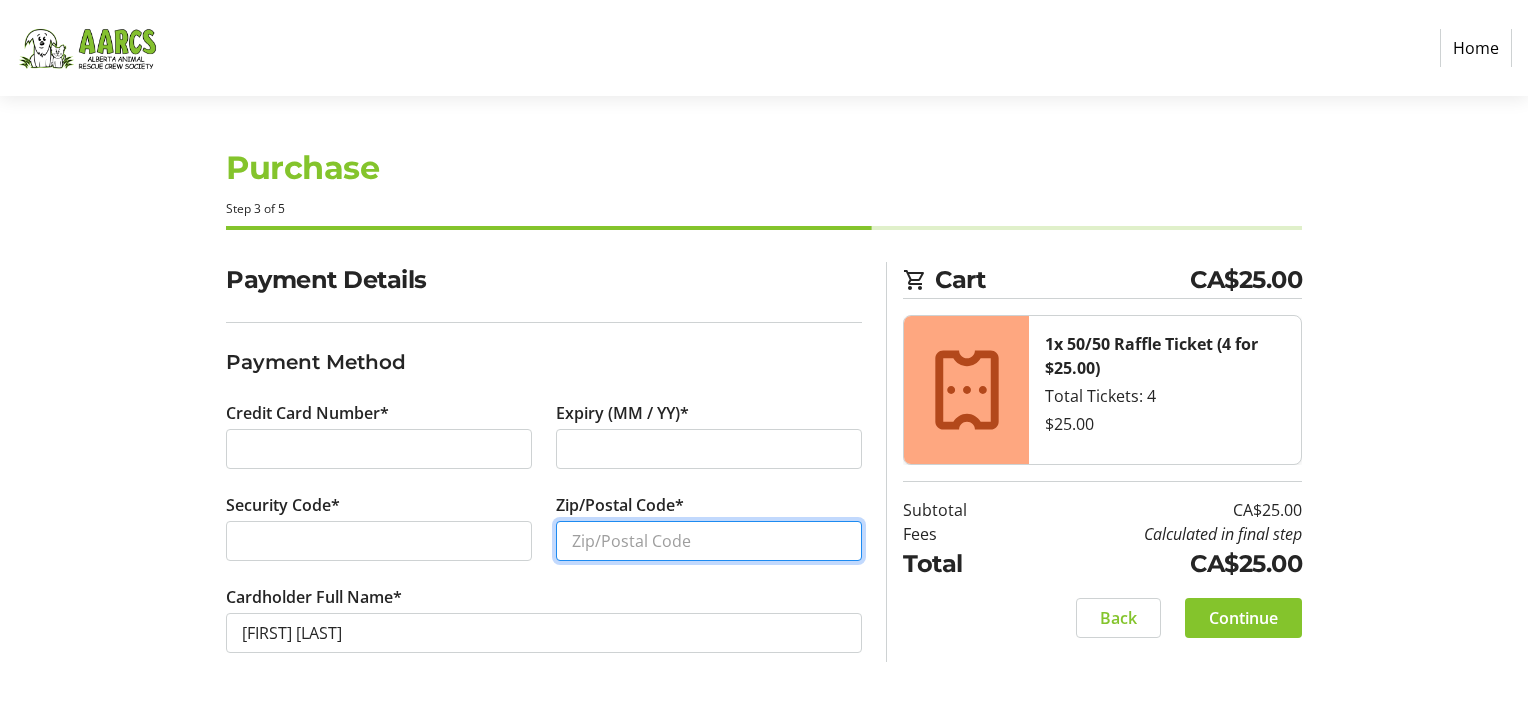 click on "Zip/Postal Code*" at bounding box center [709, 541] 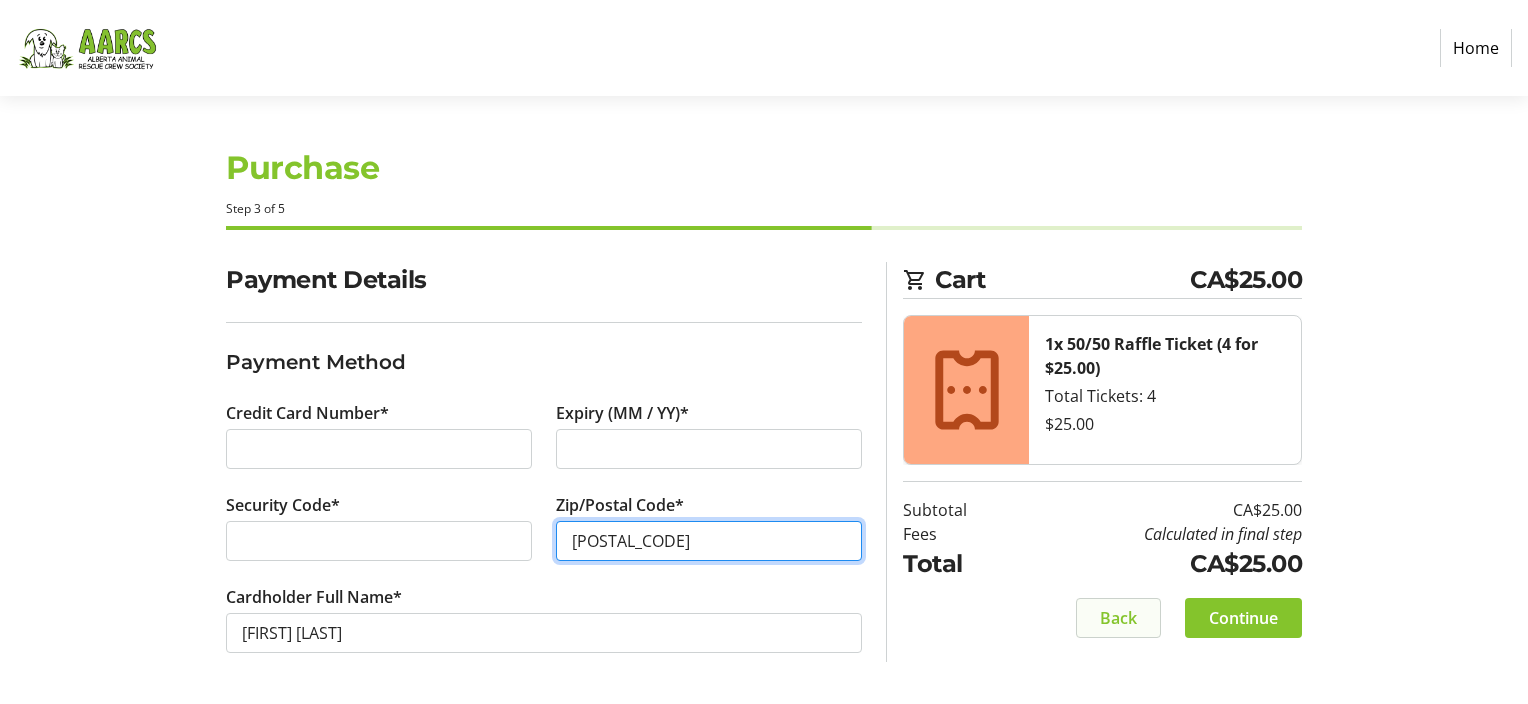 type on "[POSTAL_CODE]" 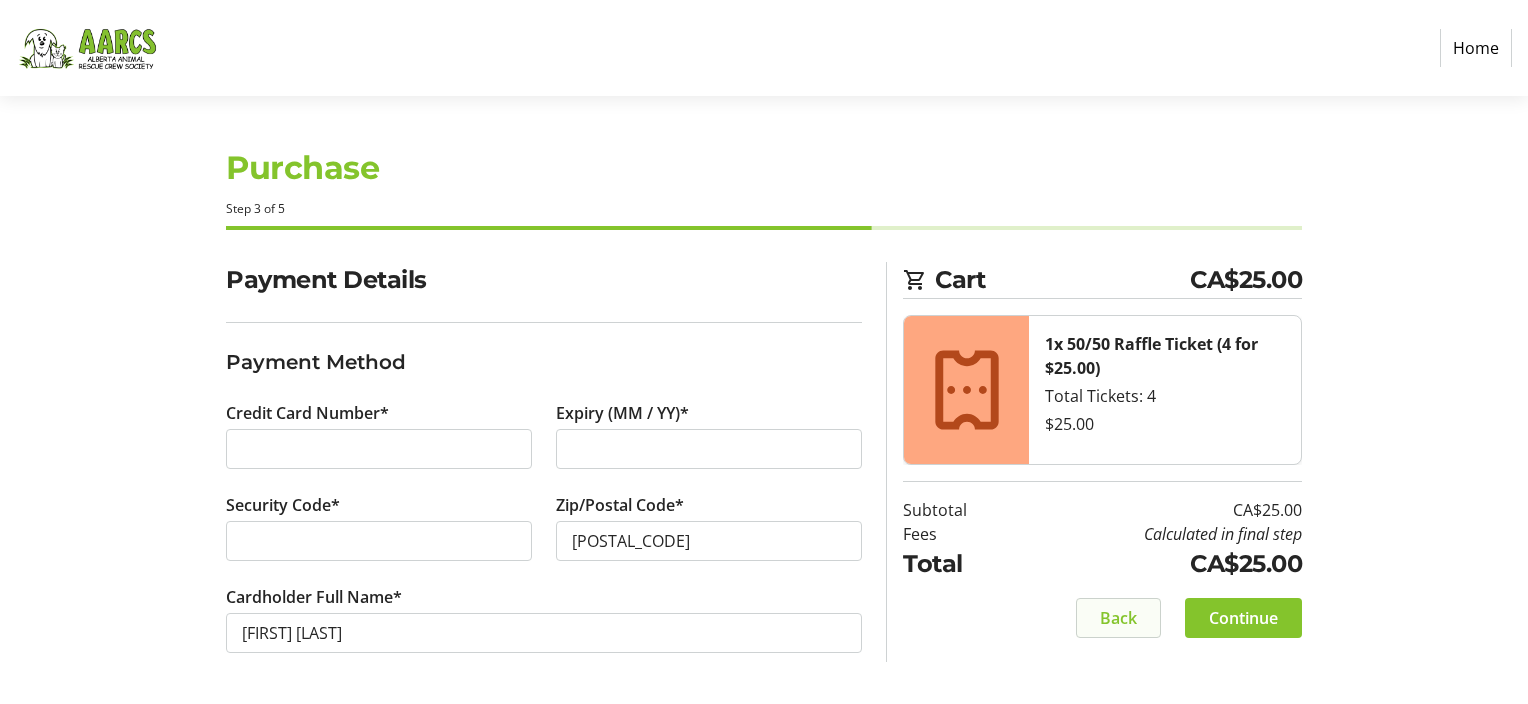 click 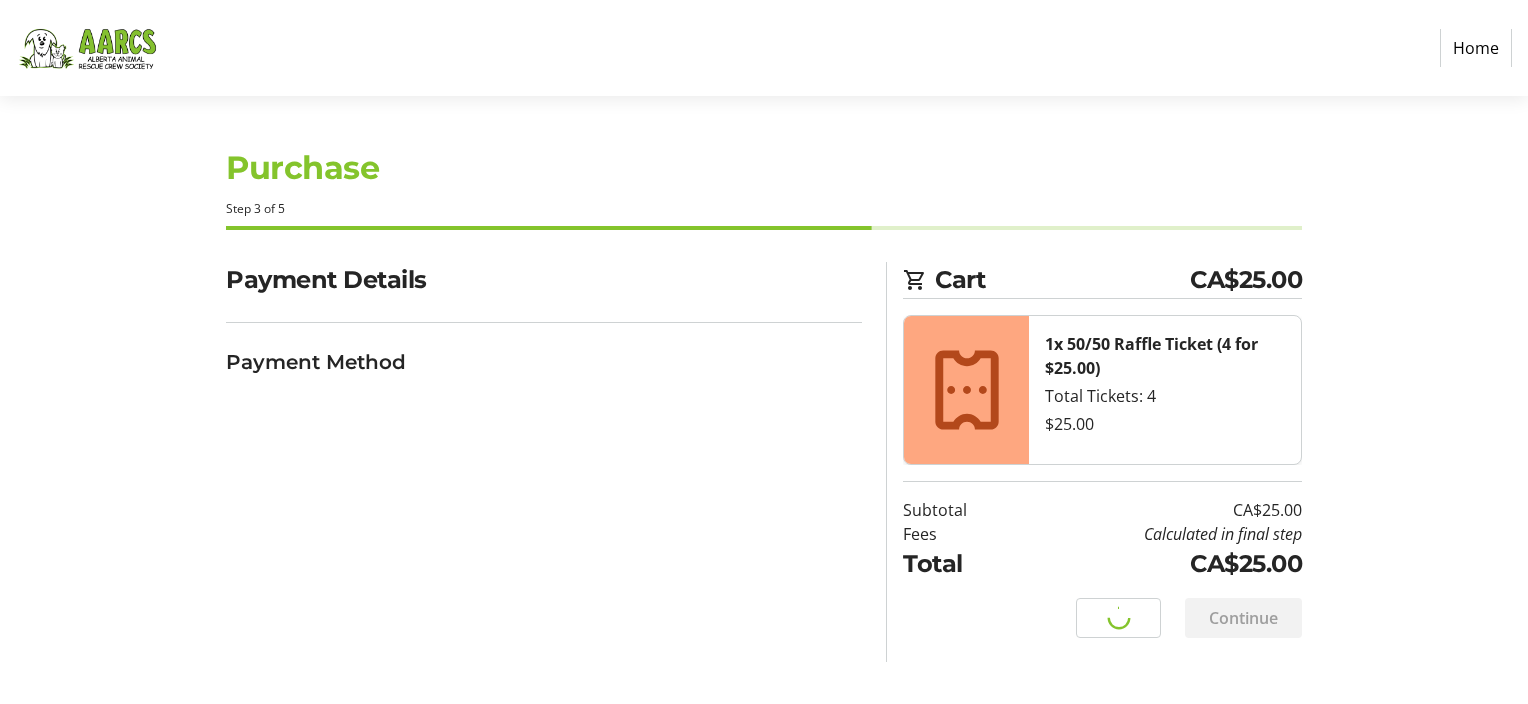 select on "AB" 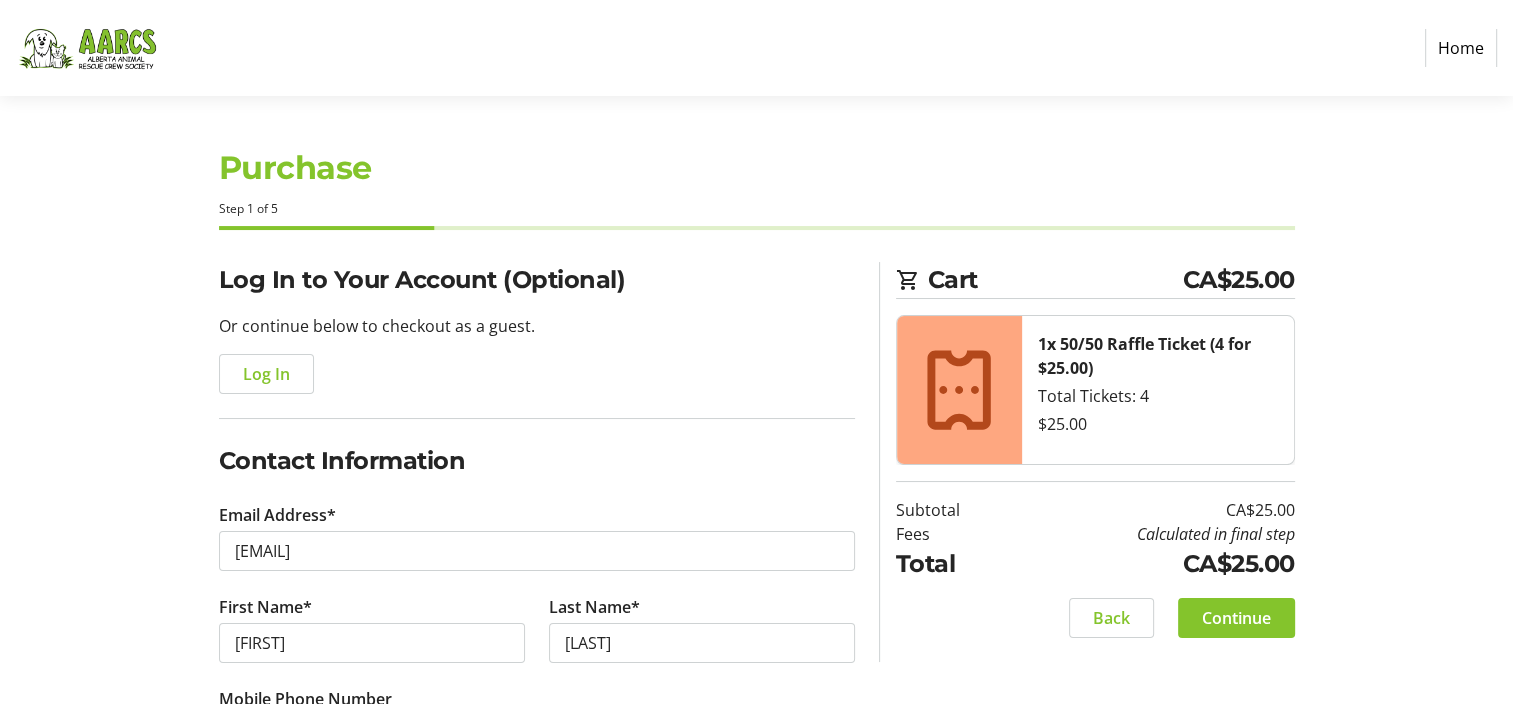 click on "First Name* [FIRST]" 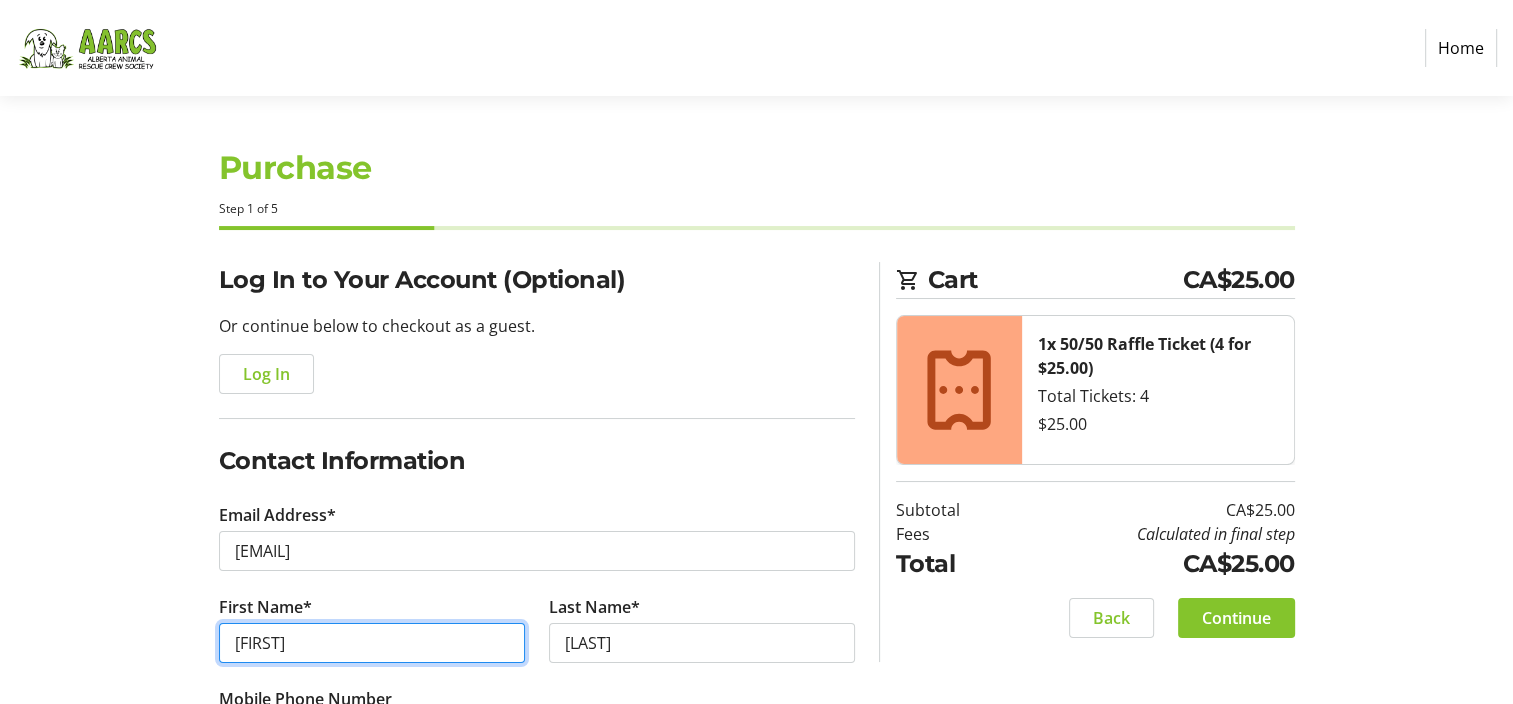 click on "[FIRST]" at bounding box center [372, 643] 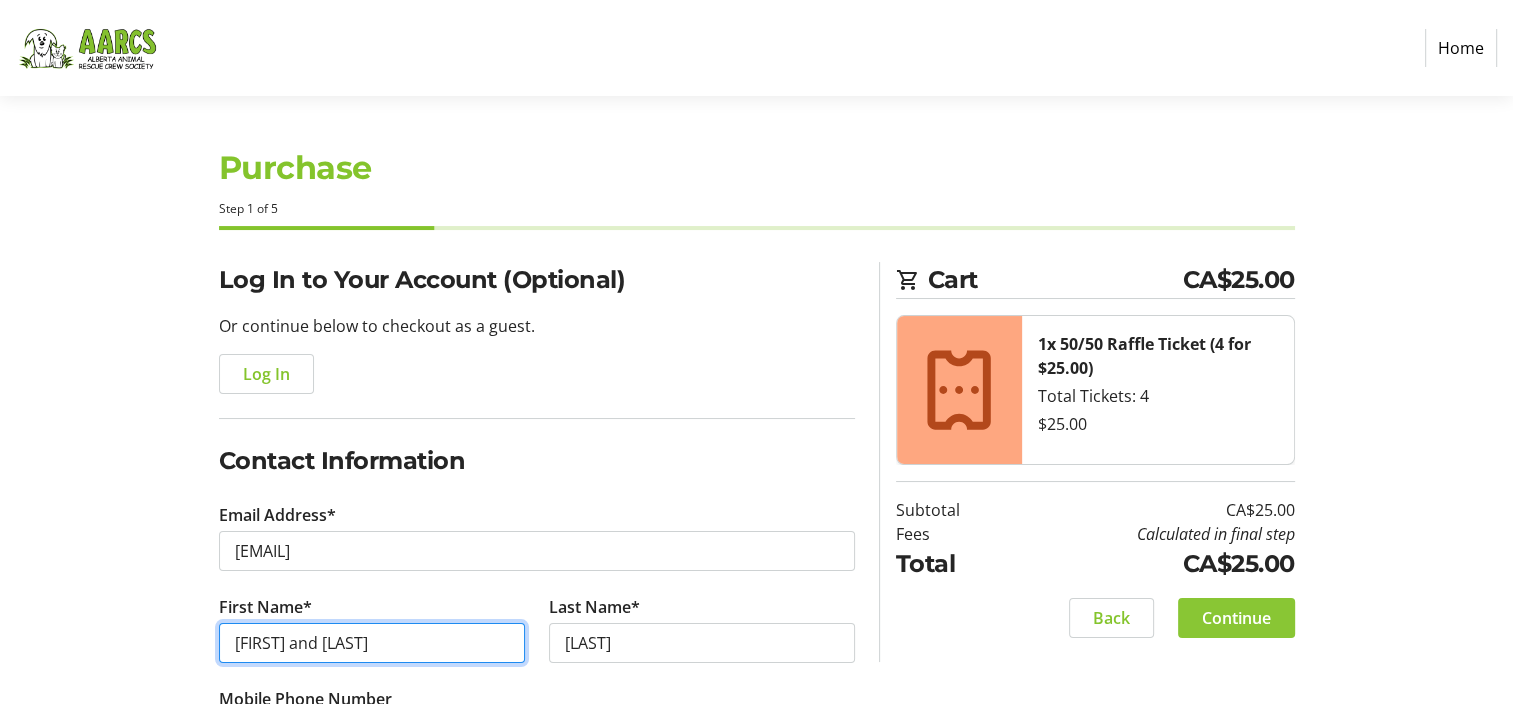 type on "[FIRST] and [LAST]" 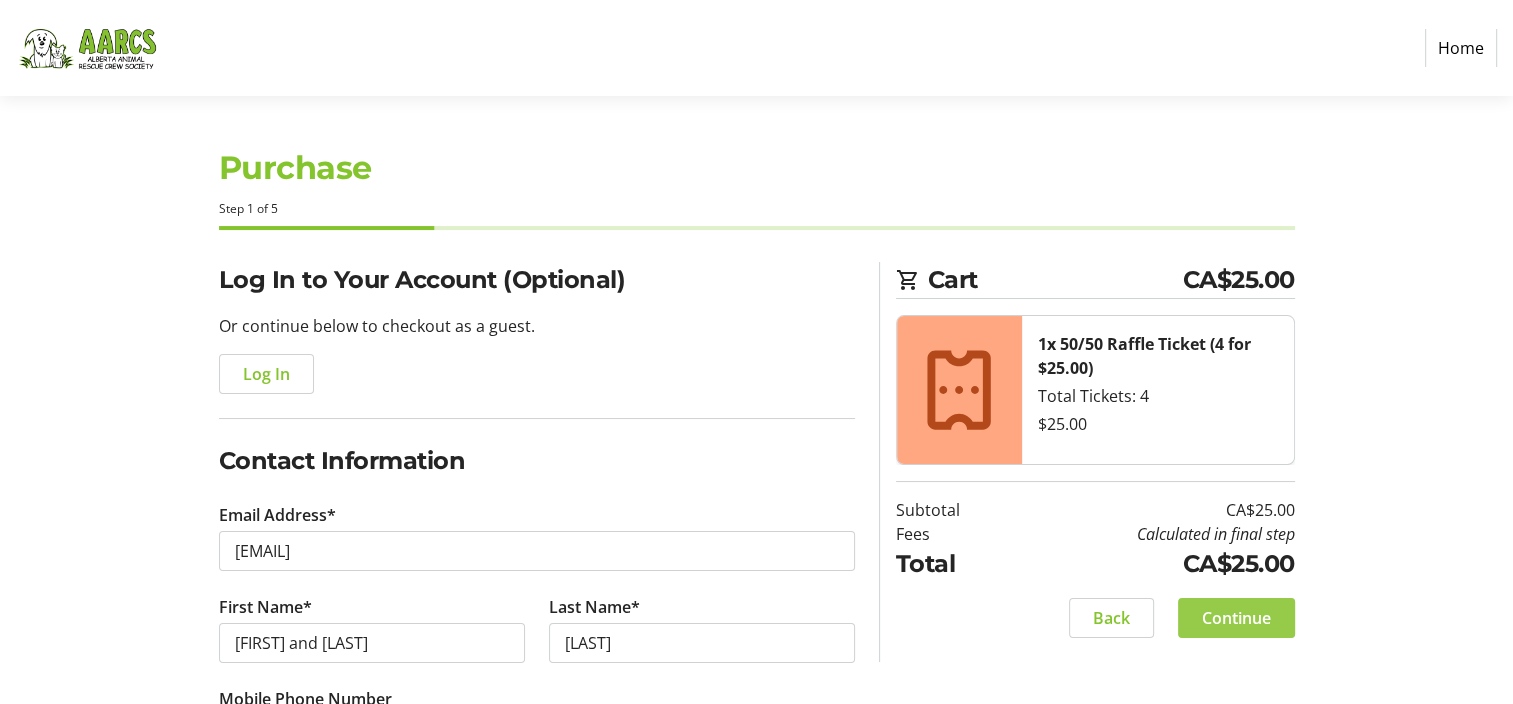 click 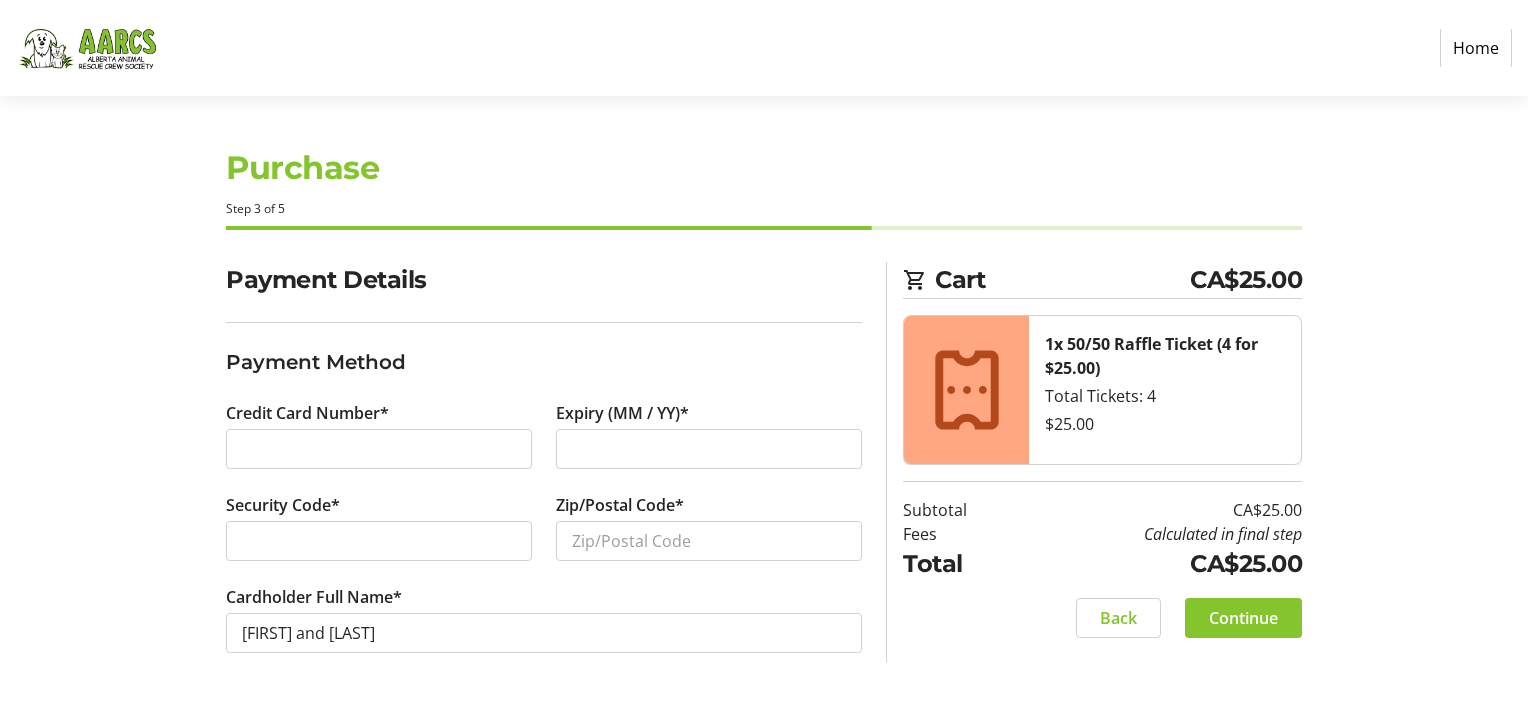 click at bounding box center [379, 541] 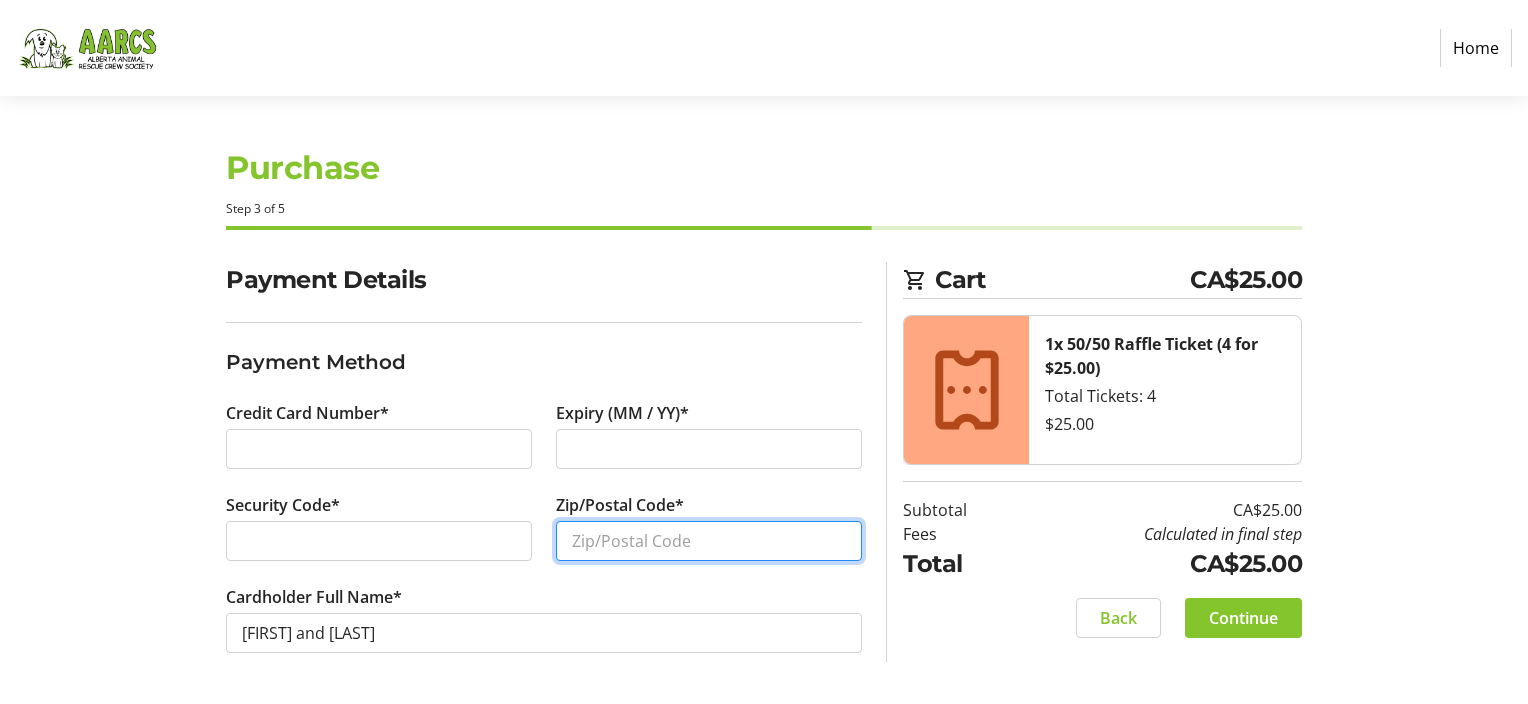click on "Zip/Postal Code*" at bounding box center (709, 541) 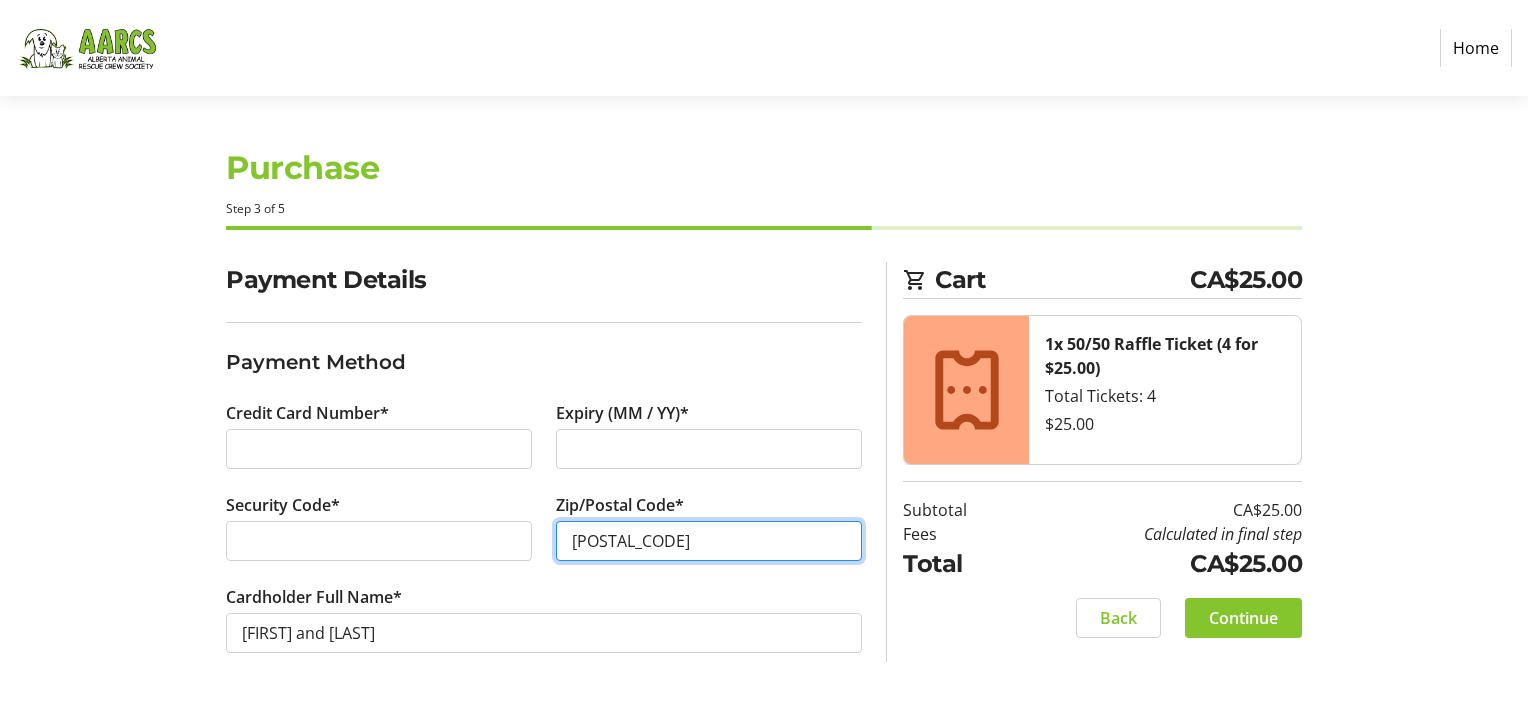 type on "[POSTAL_CODE]" 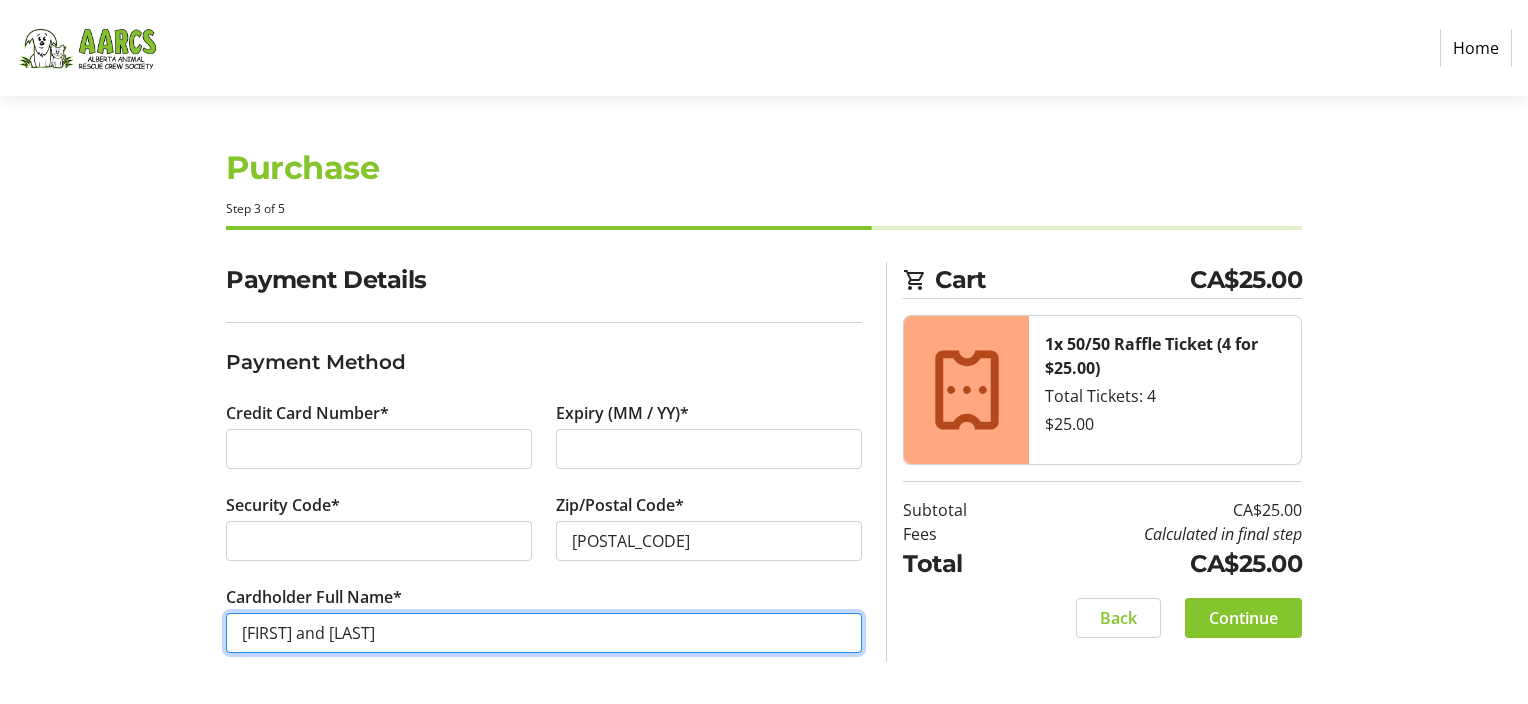 click on "[FIRST] and [LAST]" at bounding box center [544, 633] 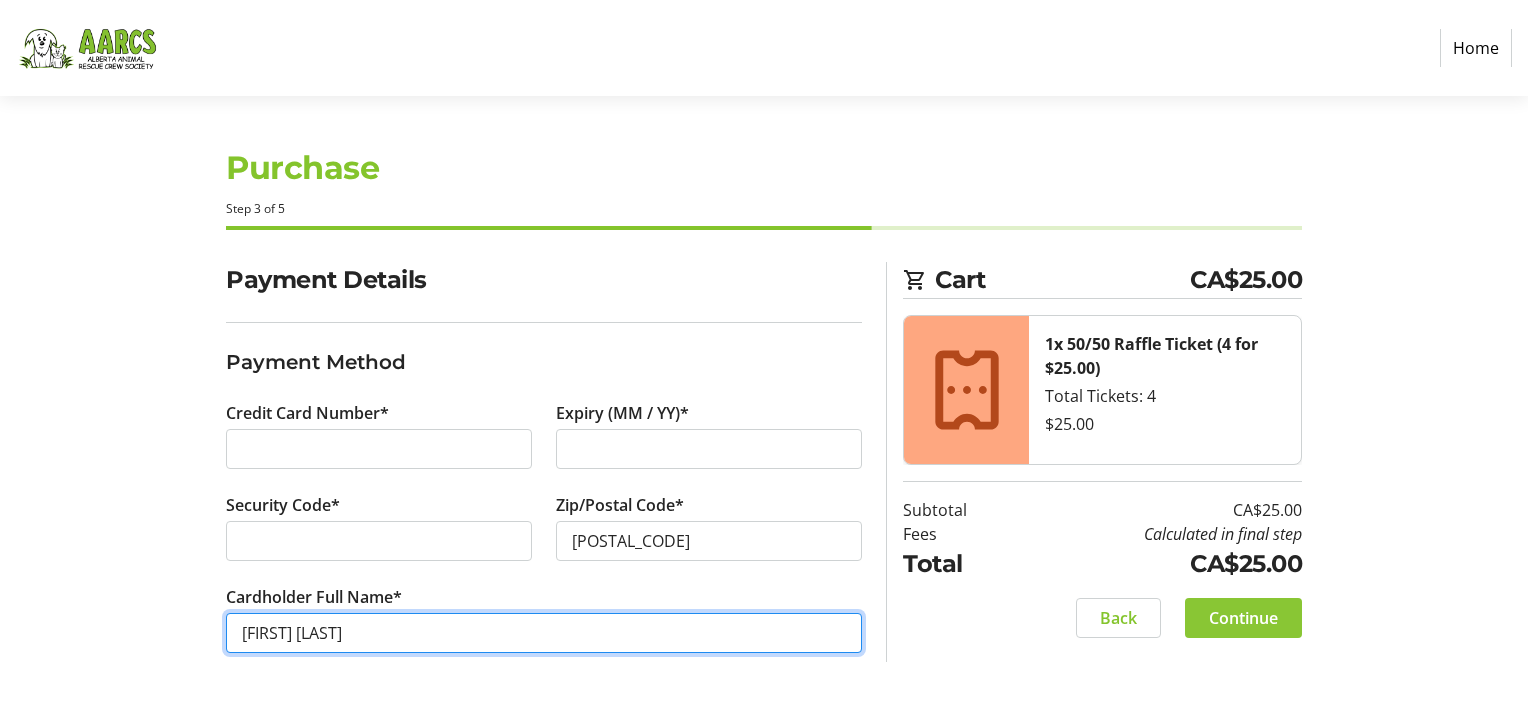 type on "[FIRST] [LAST]" 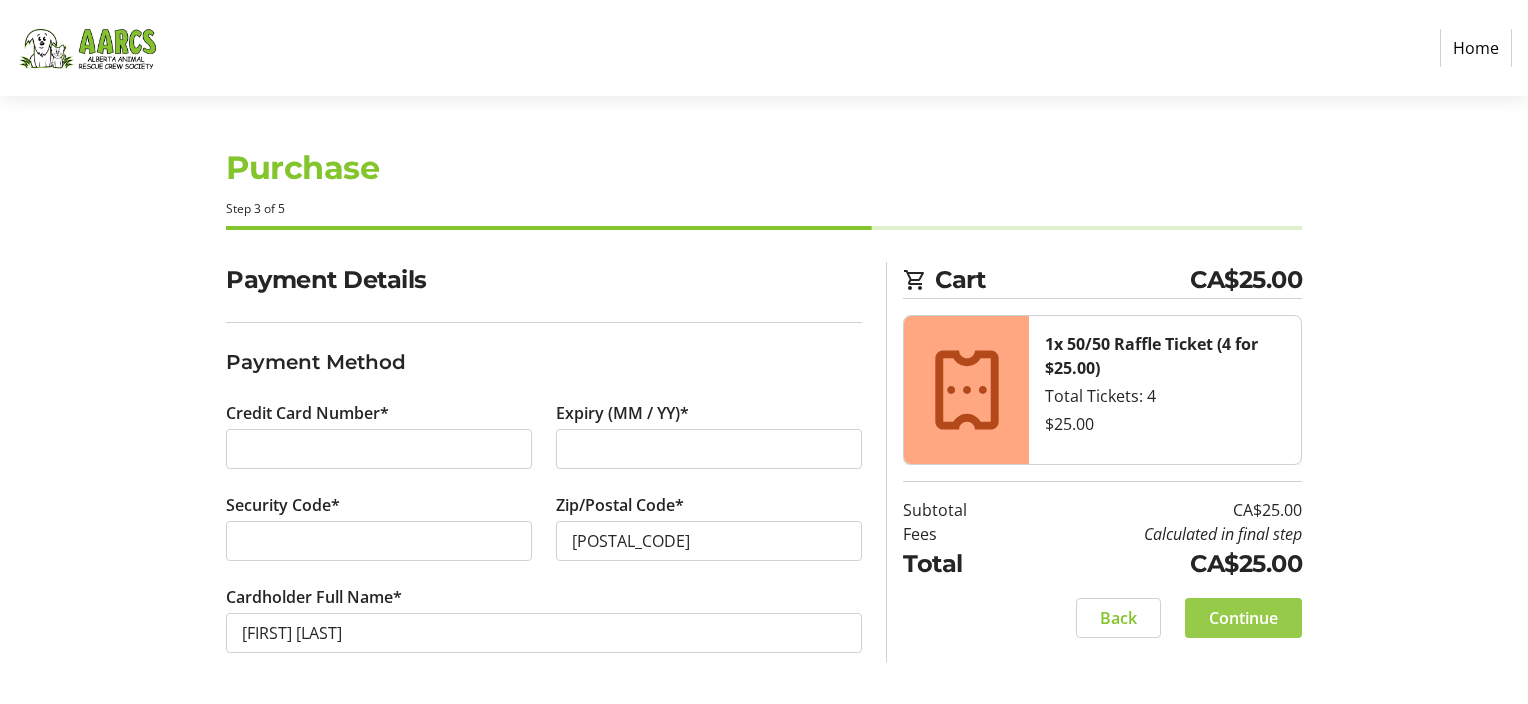 click on "Continue" 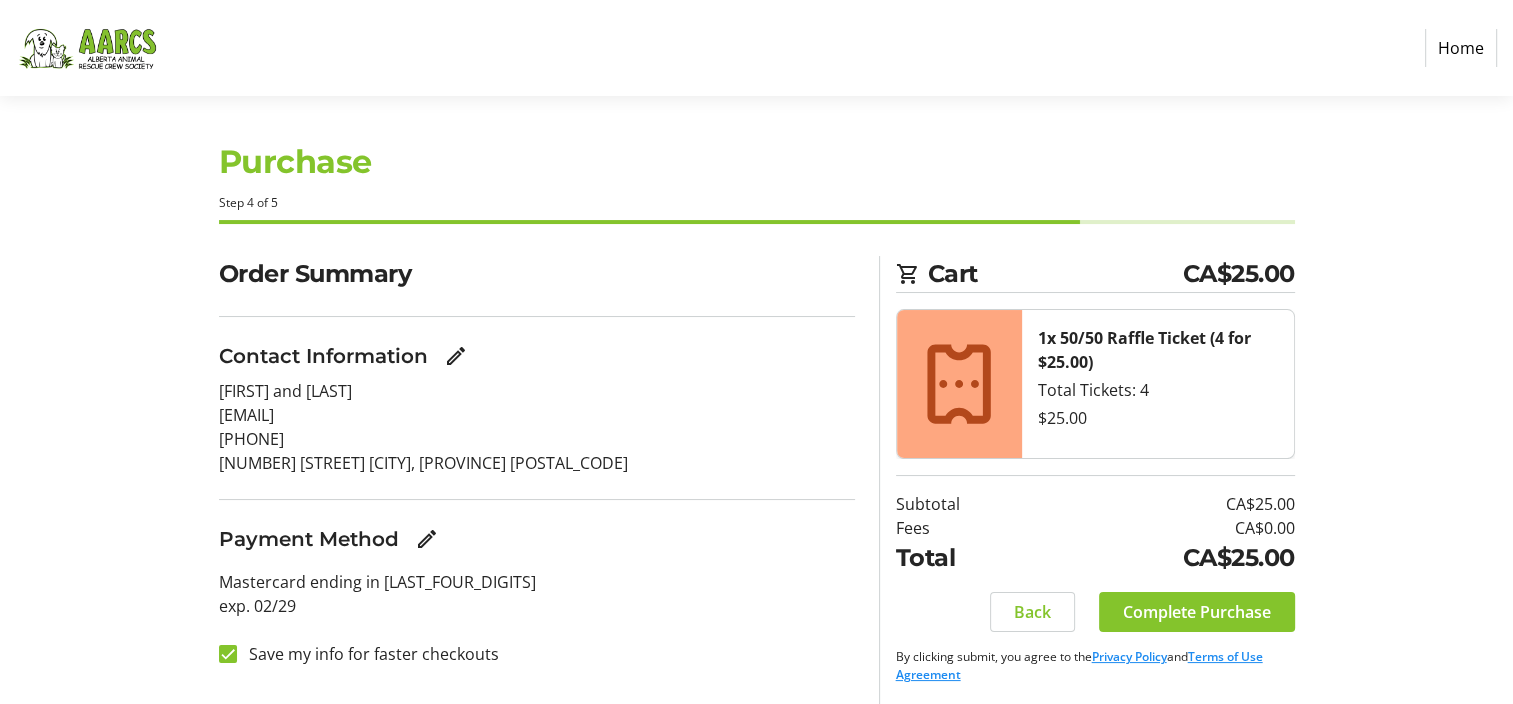 scroll, scrollTop: 9, scrollLeft: 0, axis: vertical 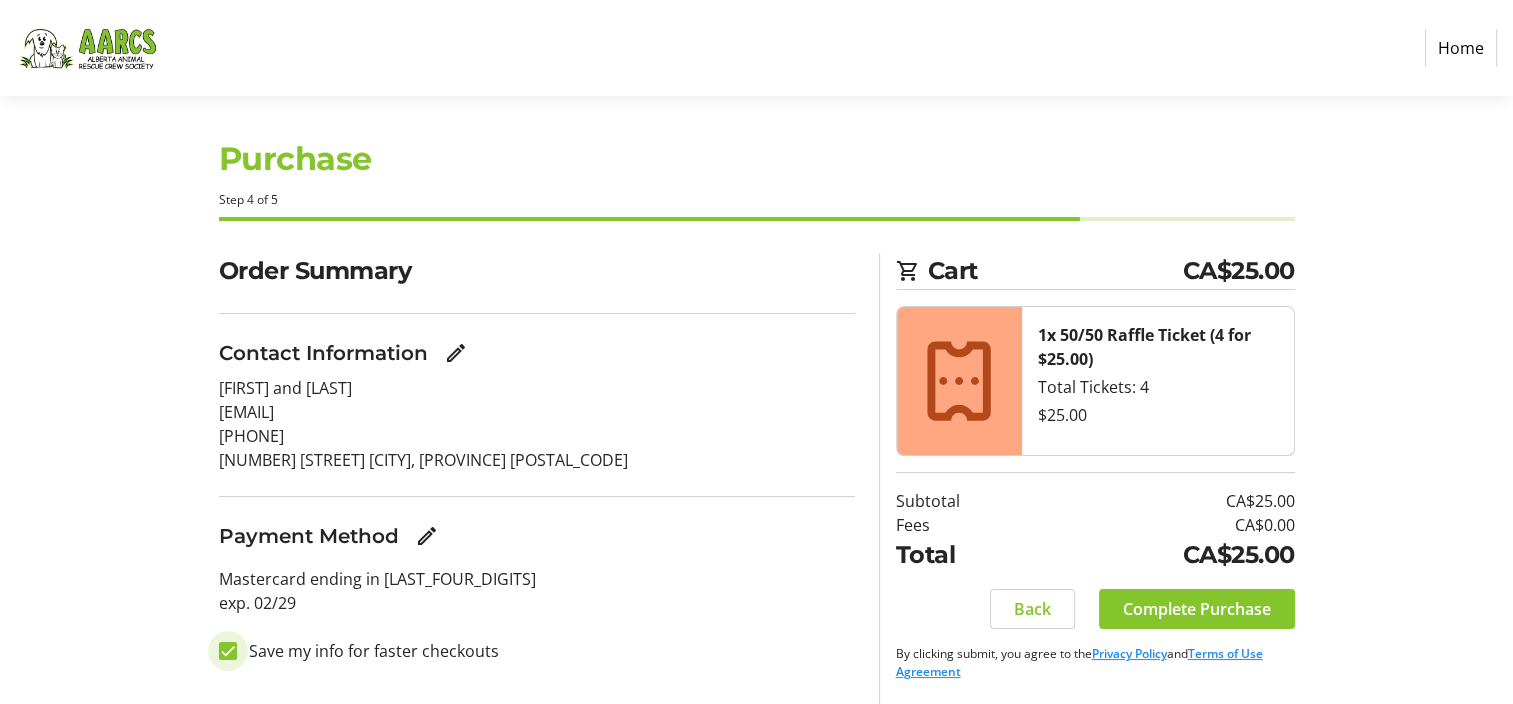 click on "Save my info for faster checkouts" at bounding box center (228, 651) 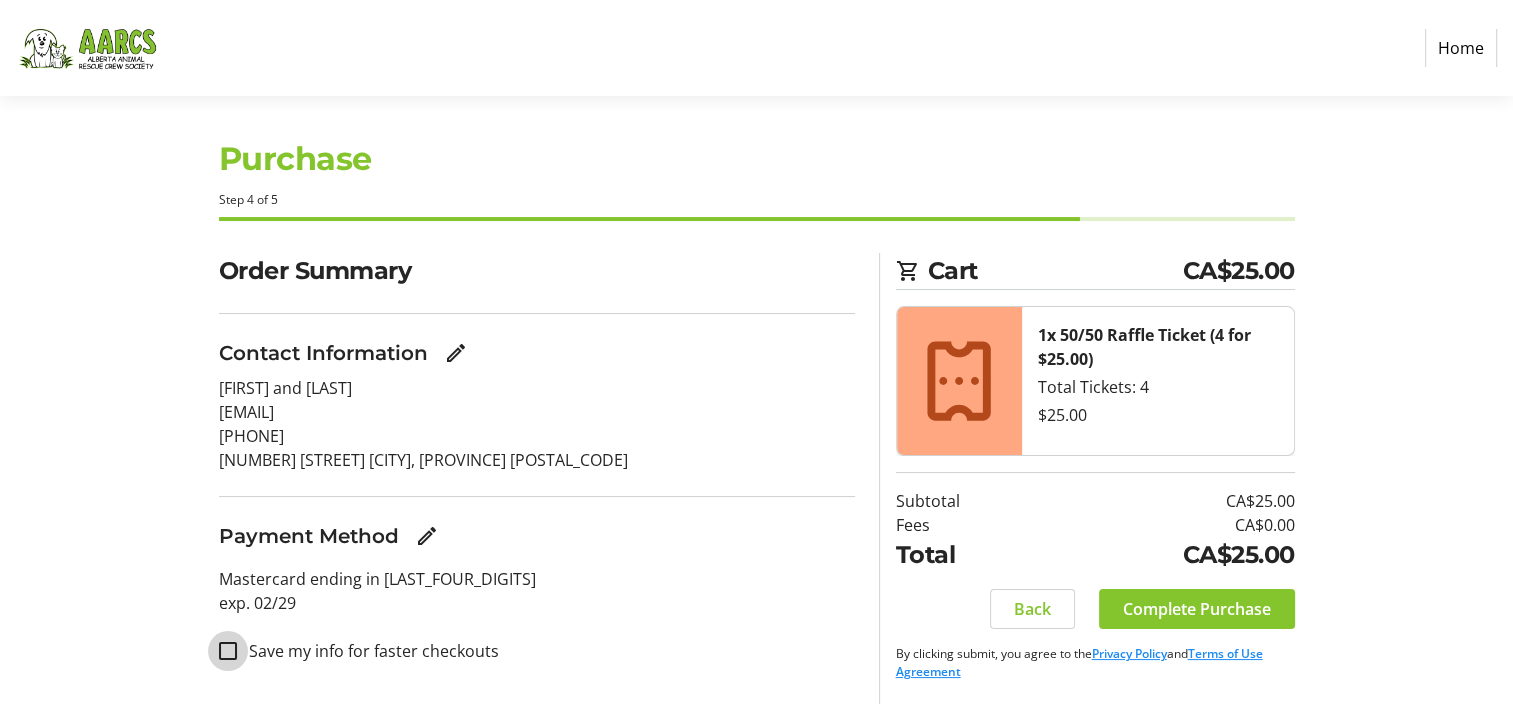 checkbox on "false" 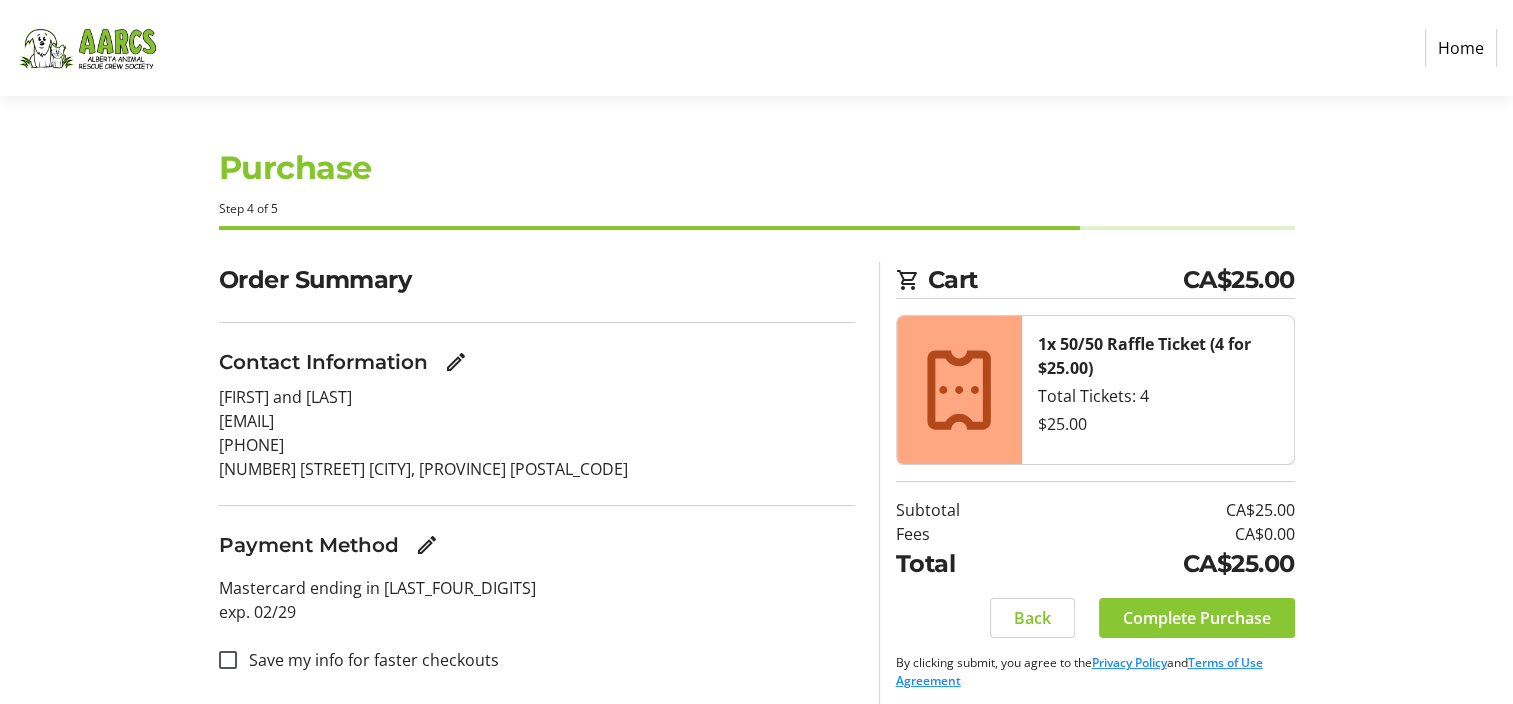 click on "Complete Purchase" 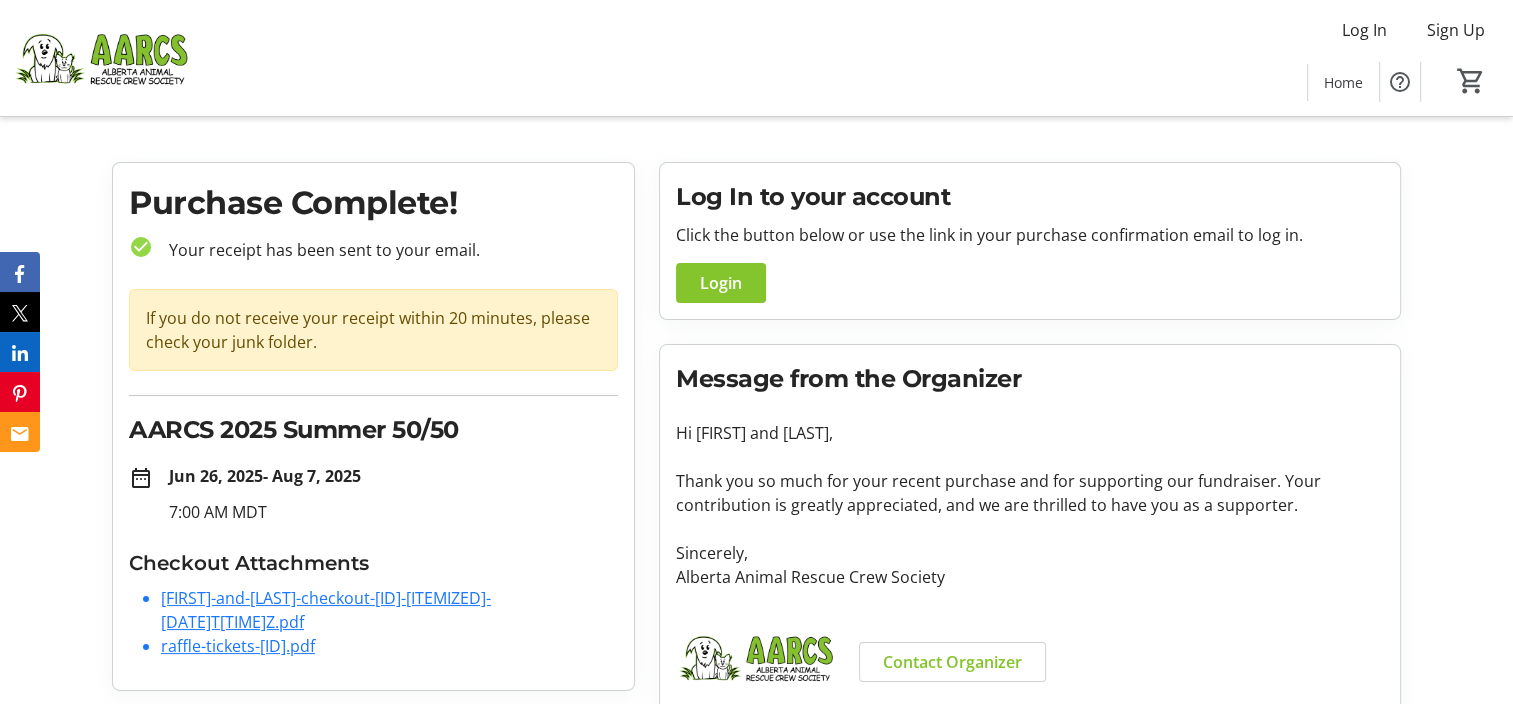 scroll, scrollTop: 0, scrollLeft: 0, axis: both 